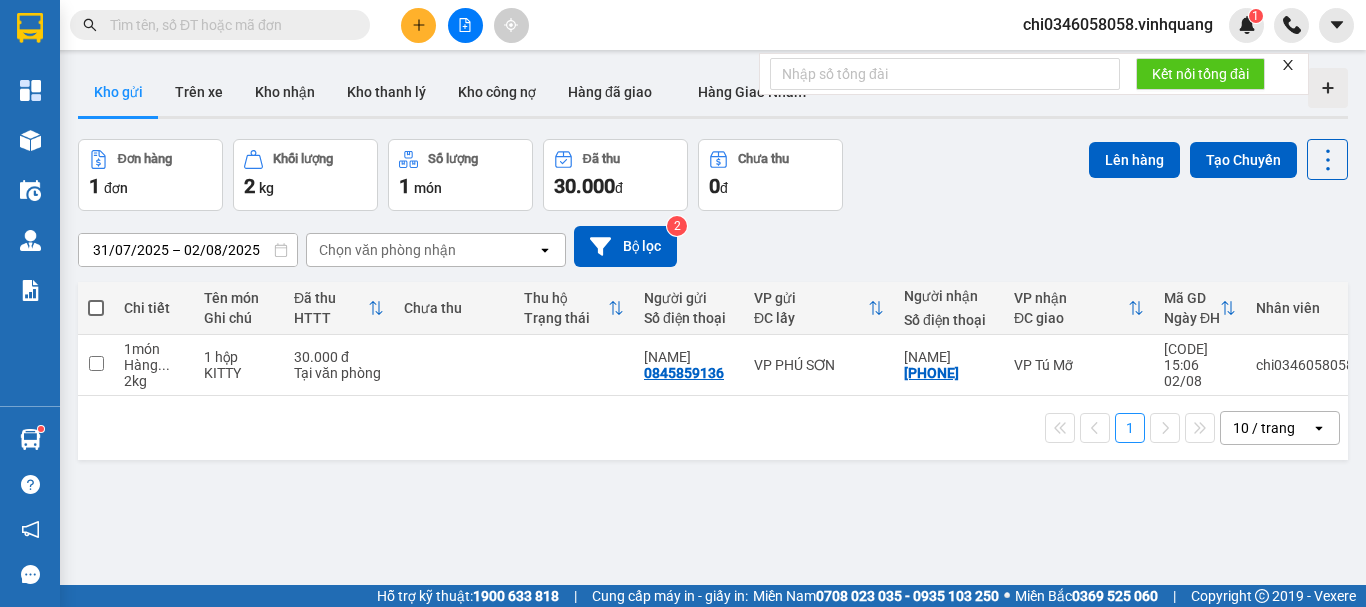 scroll, scrollTop: 0, scrollLeft: 0, axis: both 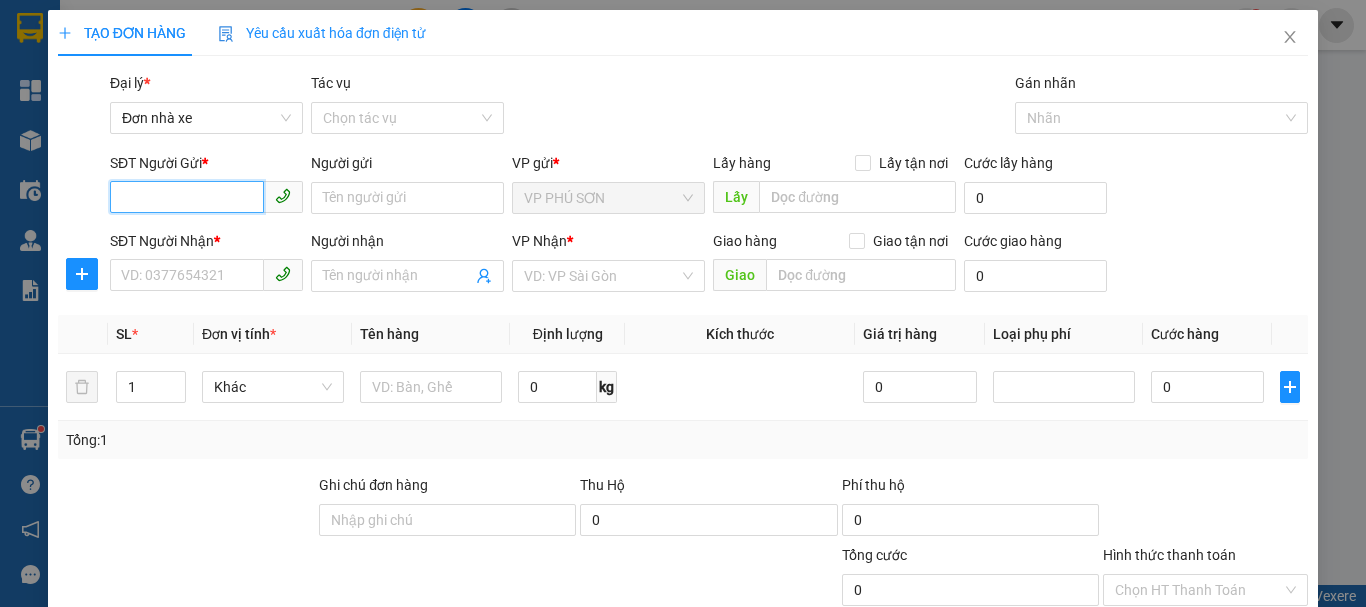 click on "SĐT Người Gửi  *" at bounding box center [187, 197] 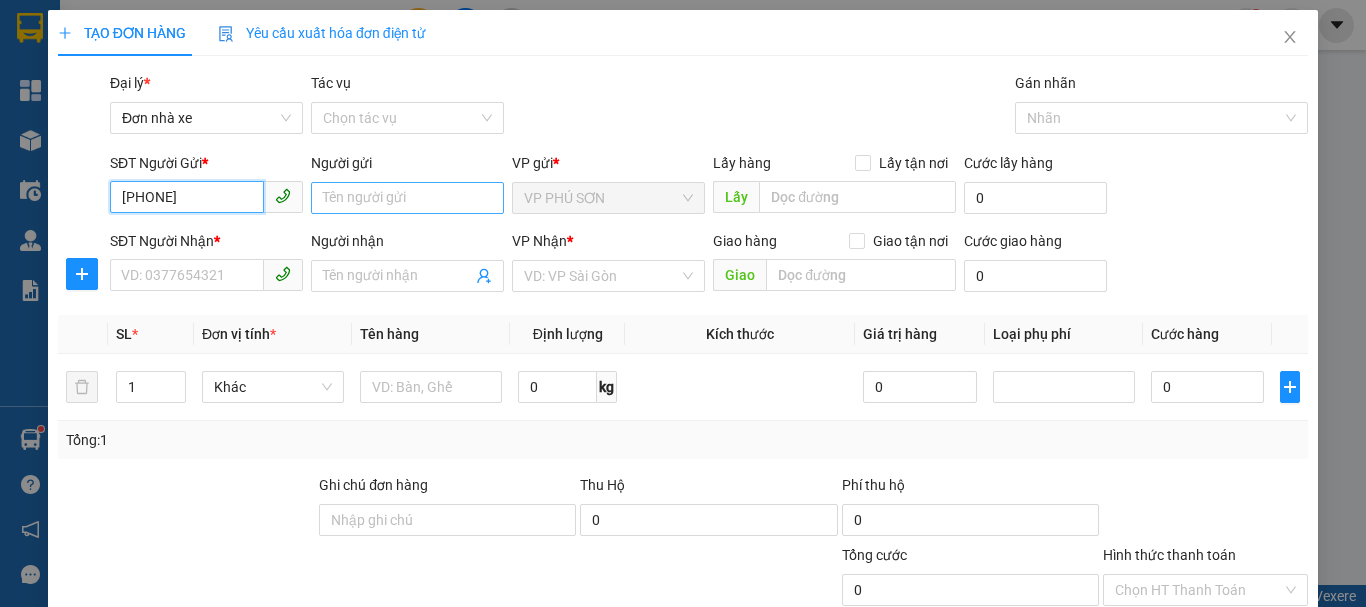 type on "[PHONE]" 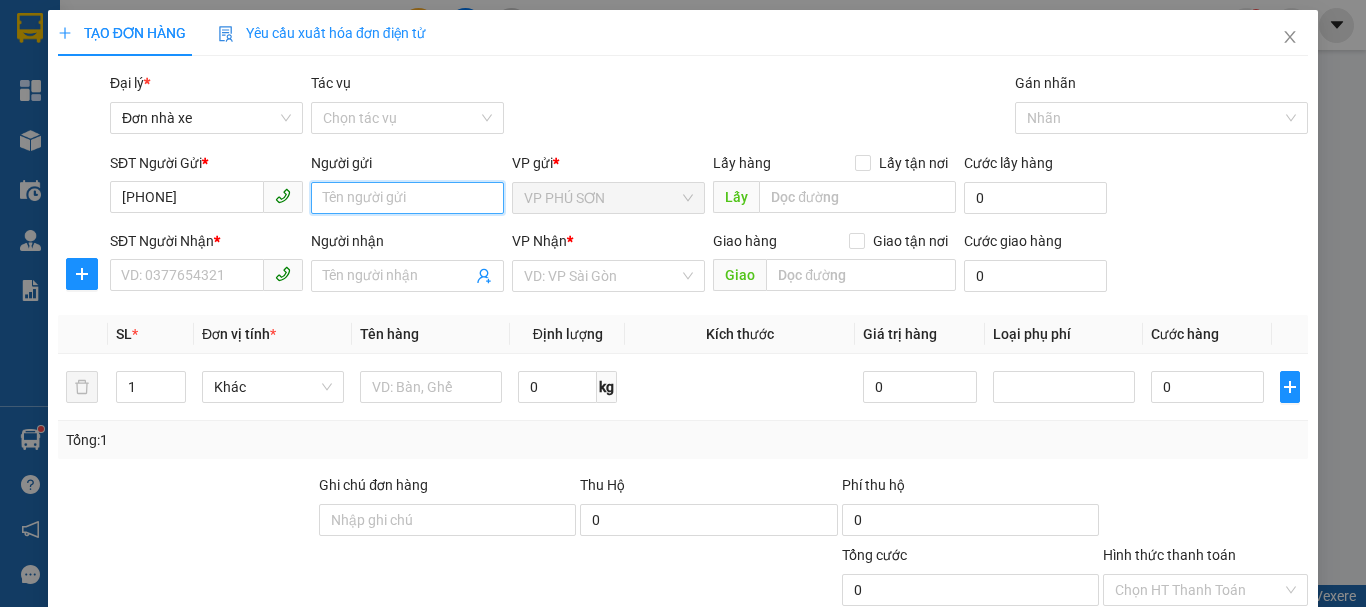 click on "Người gửi" at bounding box center [407, 198] 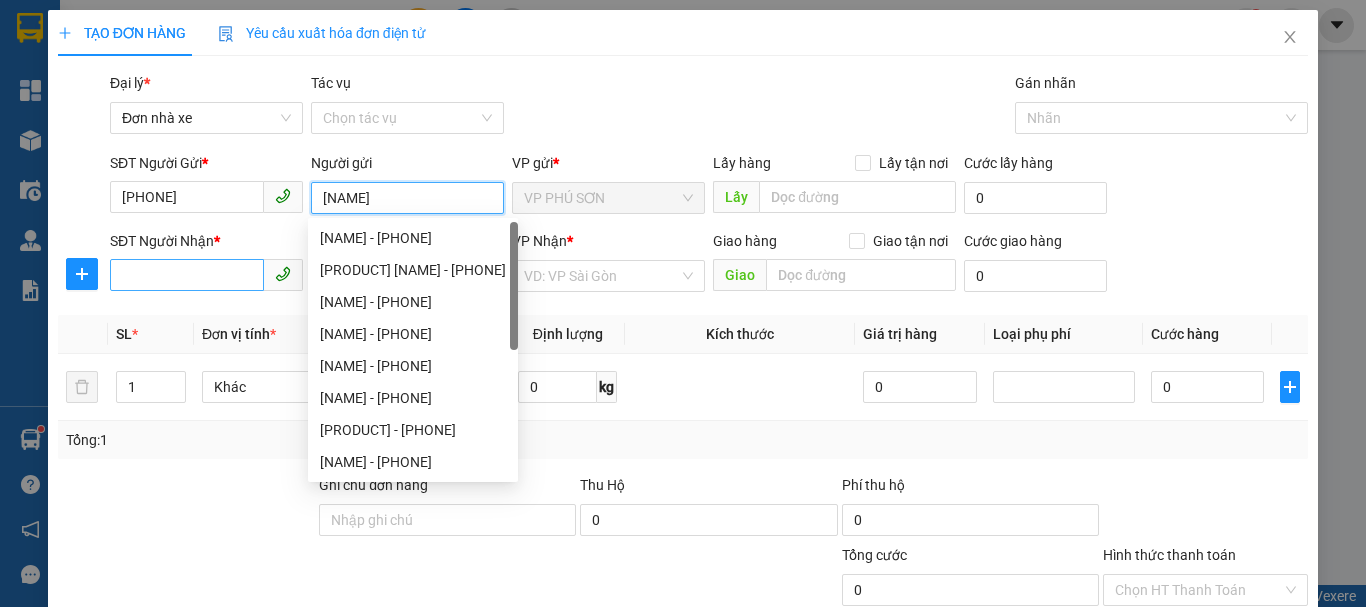 type on "[NAME]" 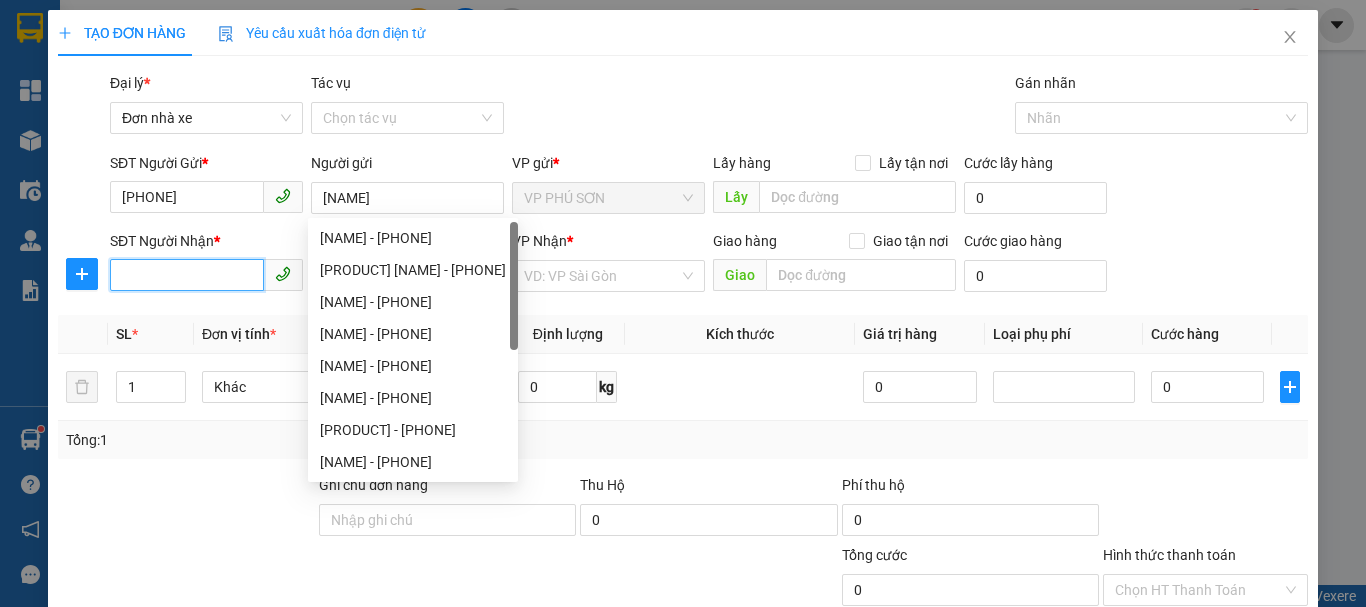 drag, startPoint x: 158, startPoint y: 262, endPoint x: 424, endPoint y: 304, distance: 269.29538 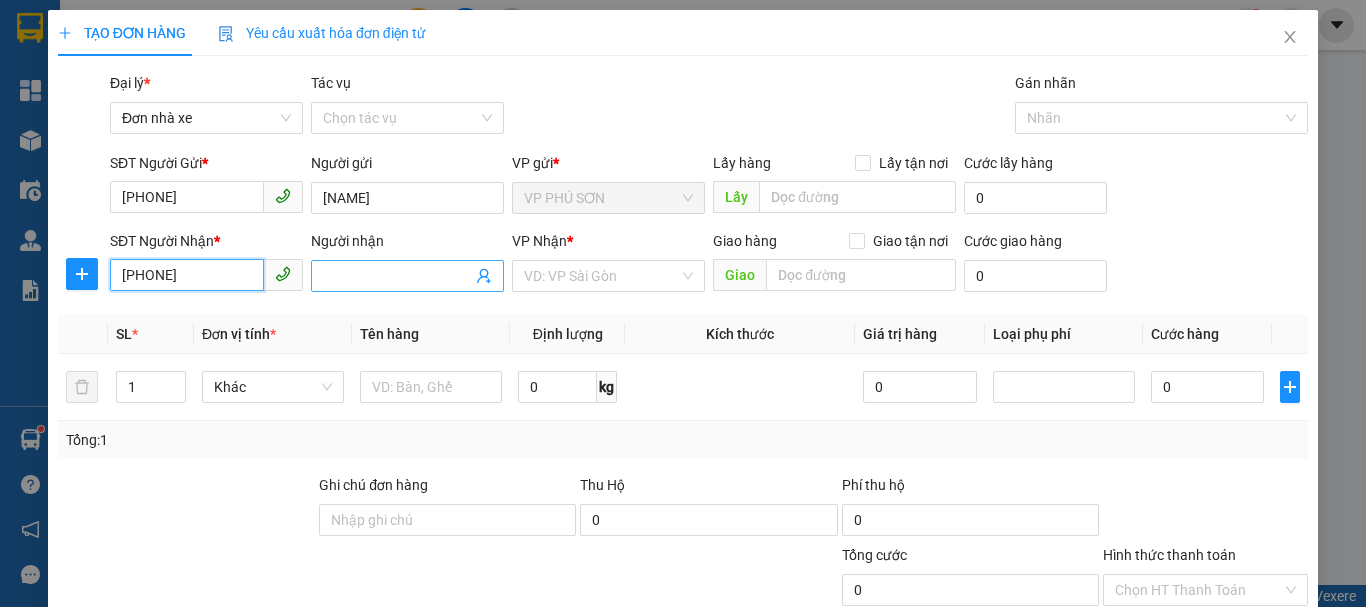 type on "[PHONE]" 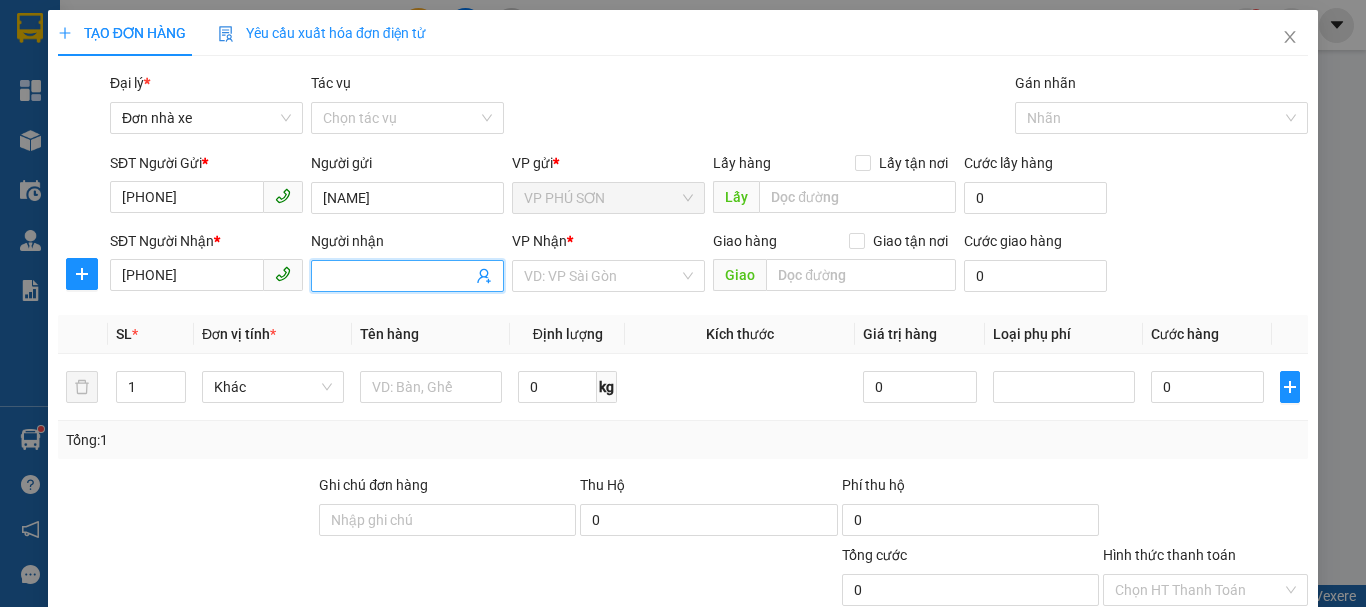 click on "Người nhận" at bounding box center (397, 276) 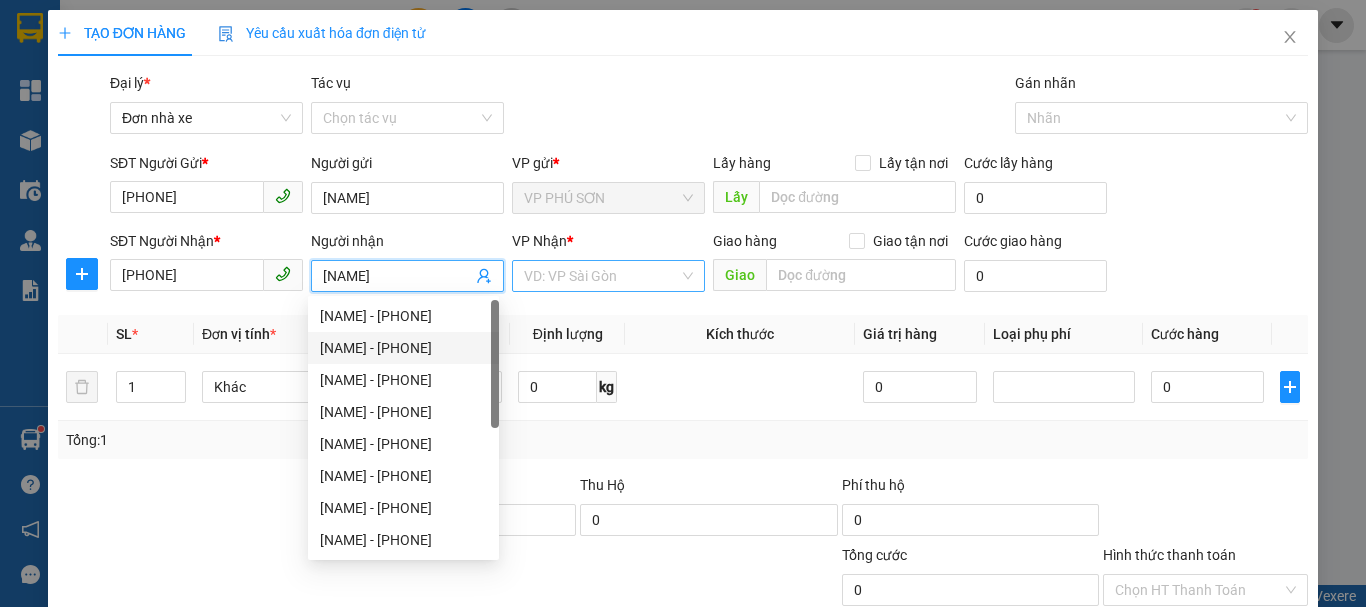 type on "[NAME]" 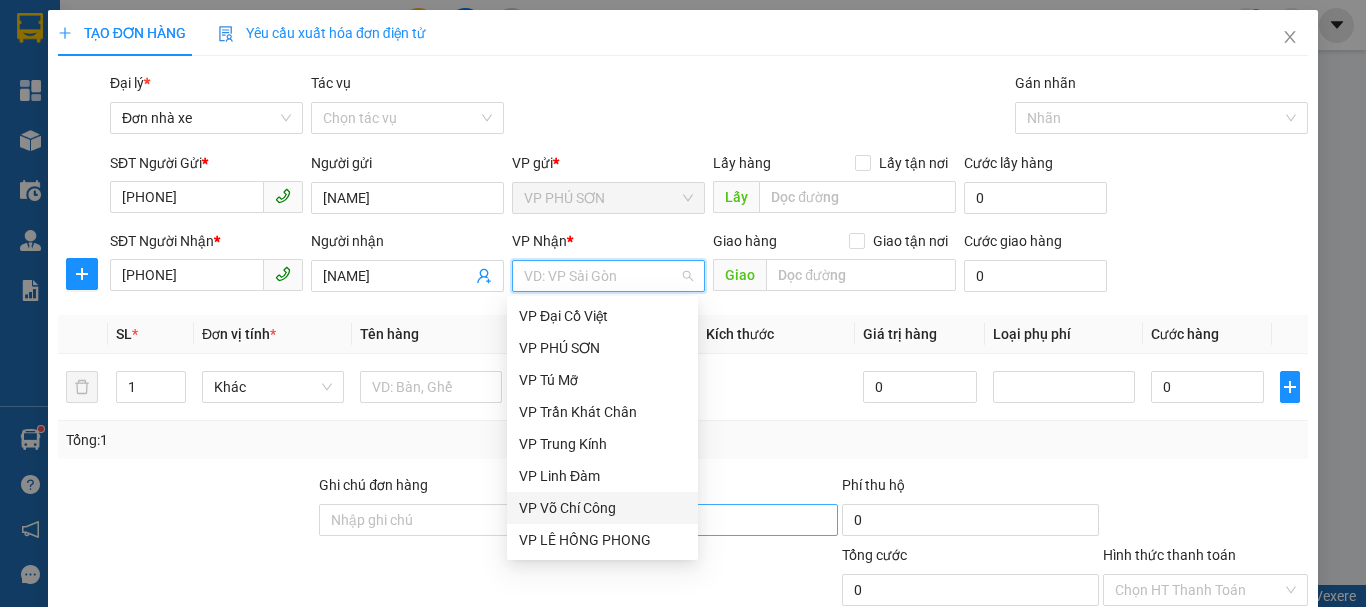 click on "VP Võ Chí Công" at bounding box center (602, 508) 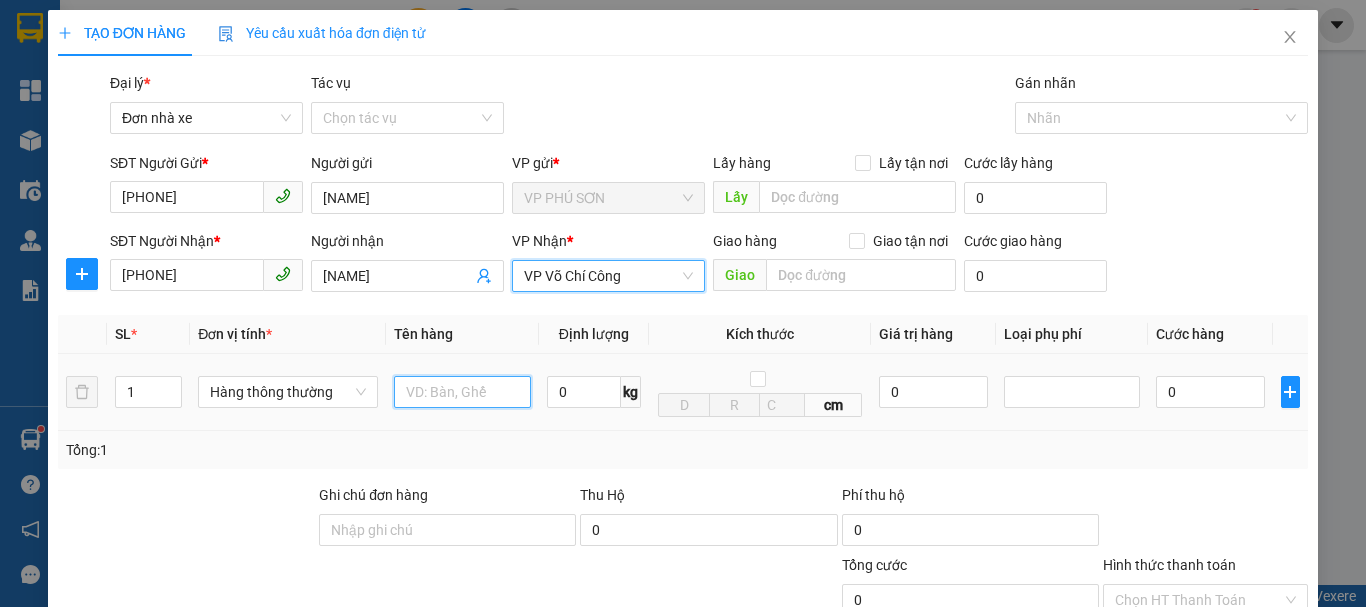 click at bounding box center [462, 392] 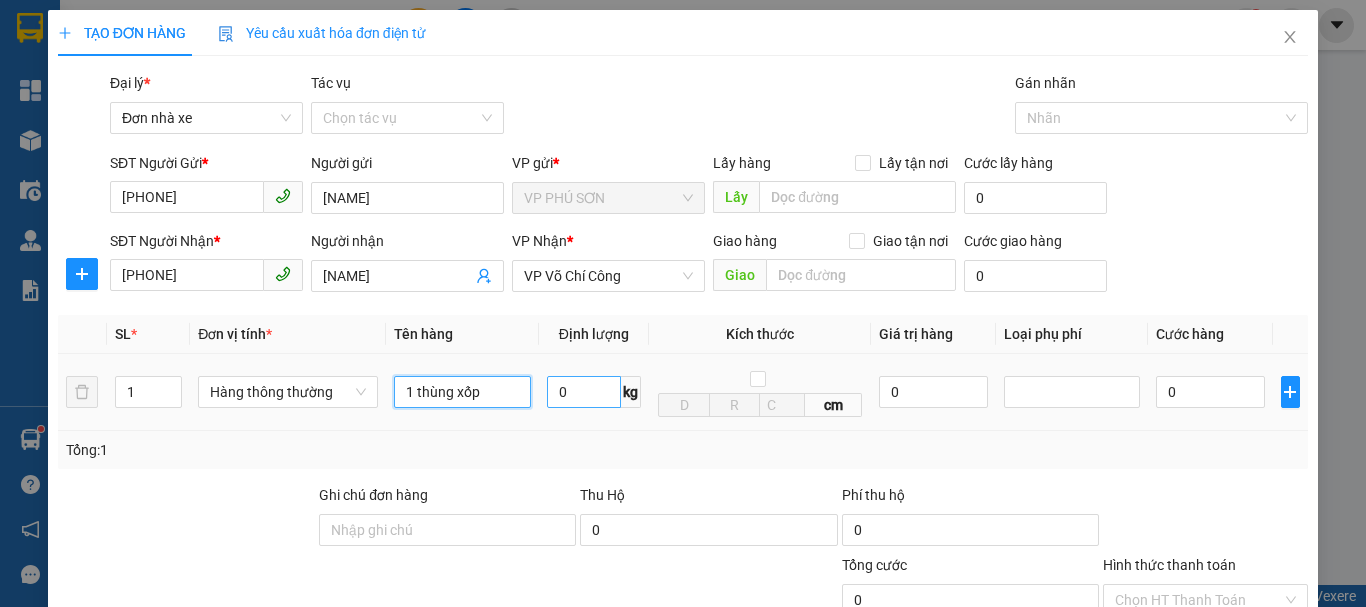 type on "1 thùng xốp" 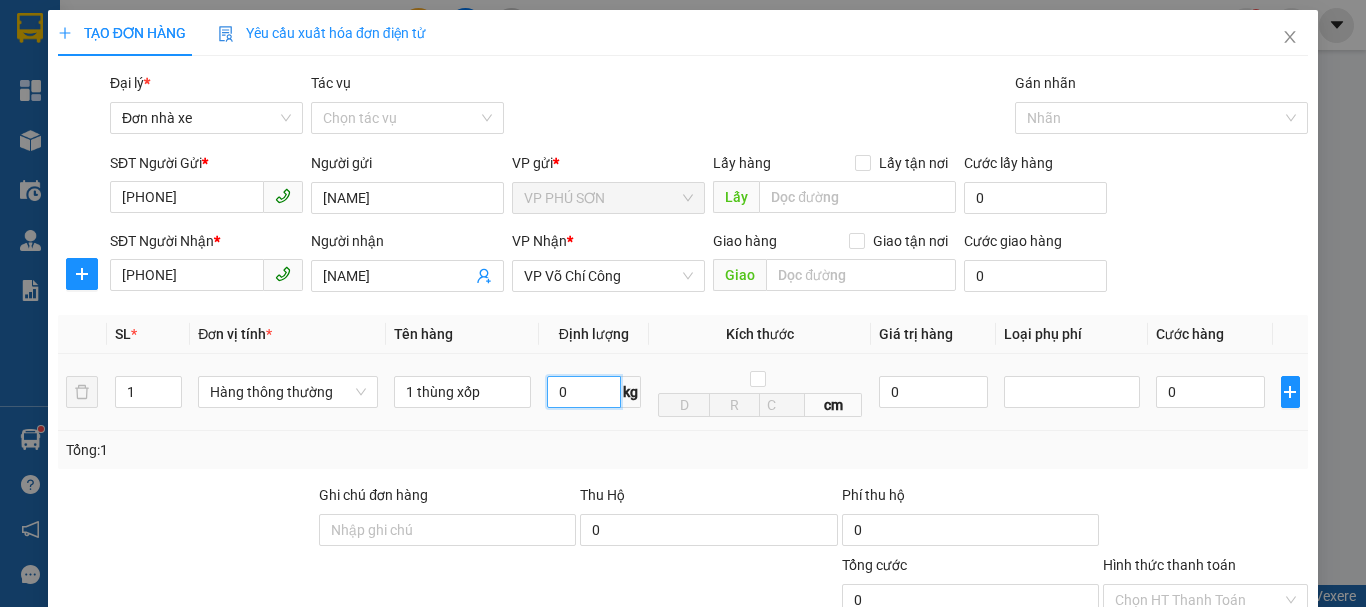click on "0" at bounding box center [584, 392] 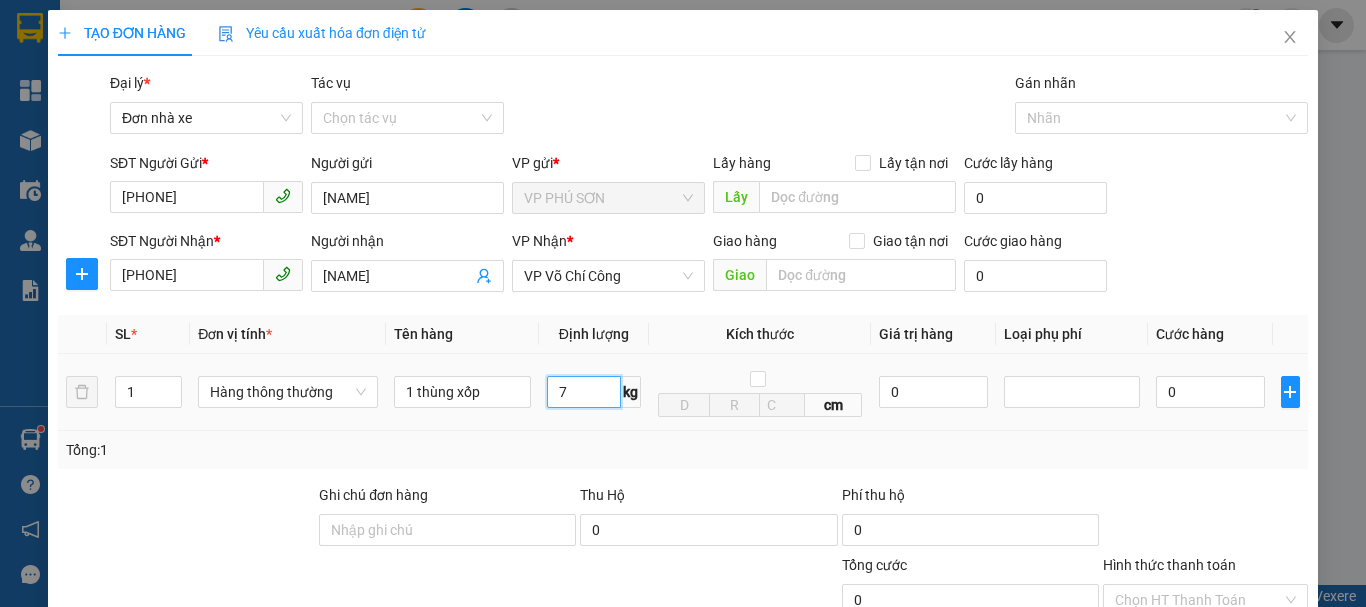 type on "7" 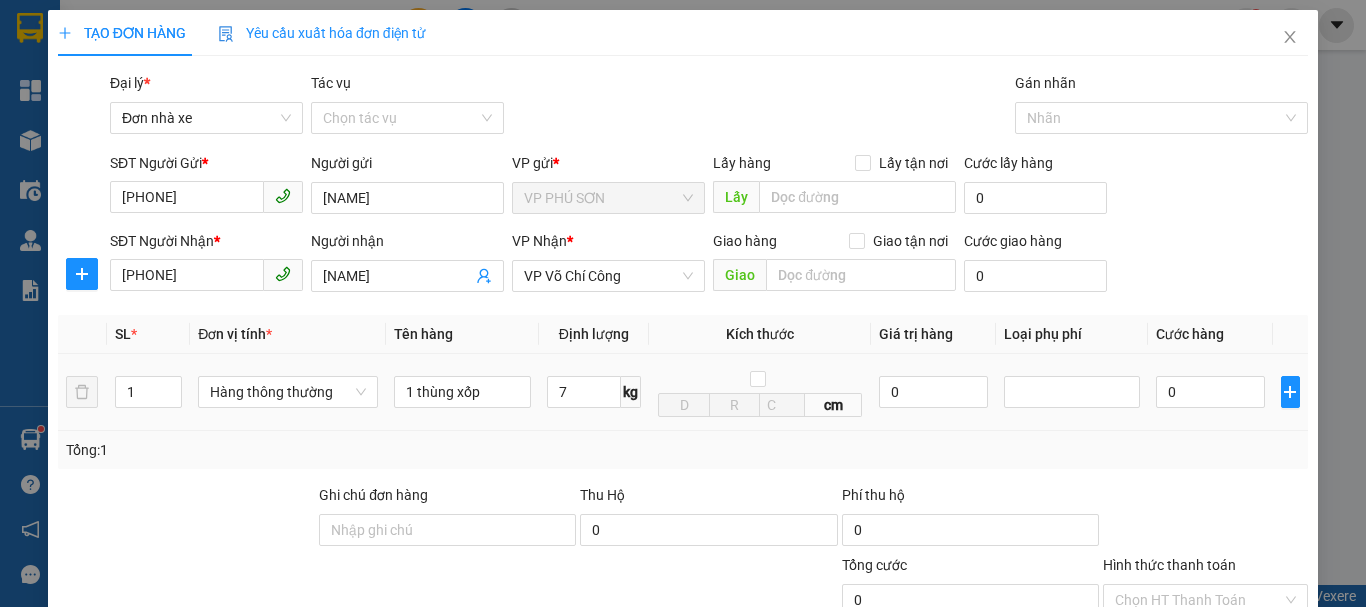 click at bounding box center [1072, 392] 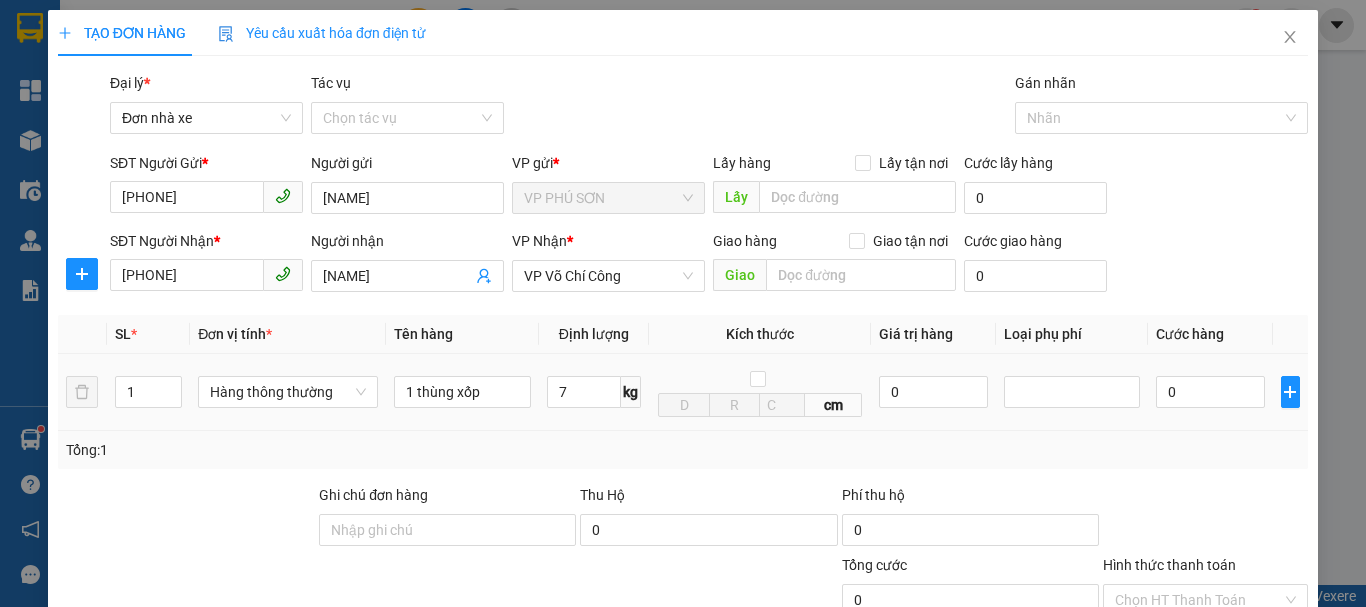 type on "40.000" 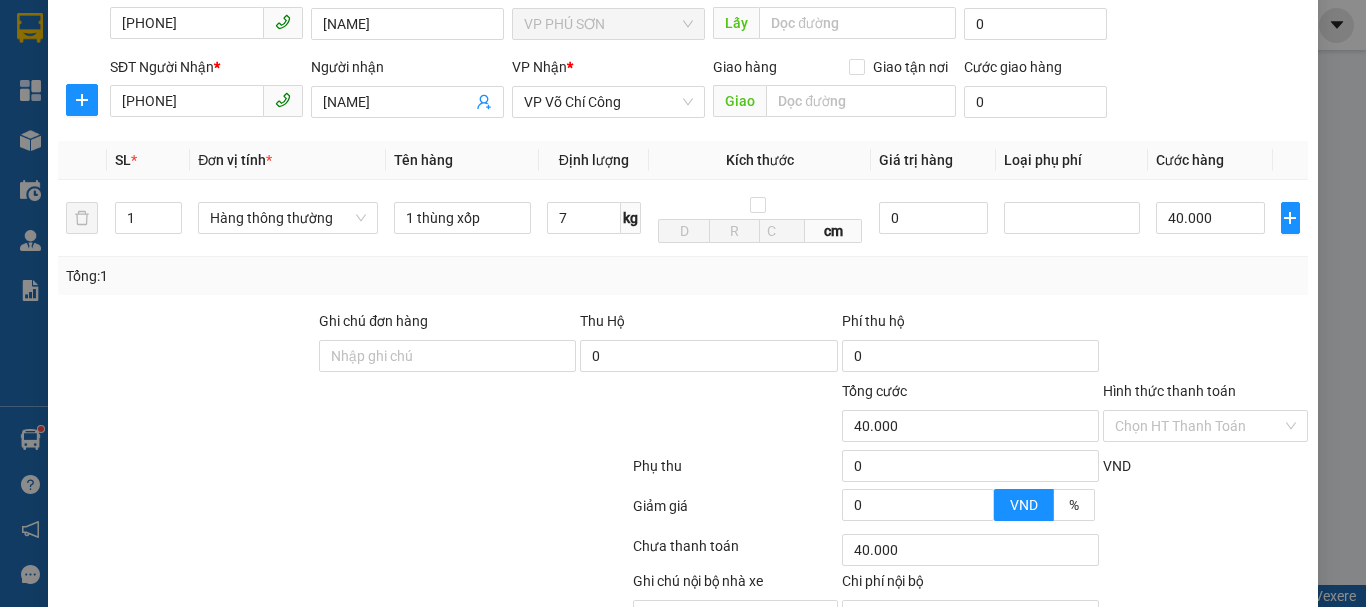 scroll, scrollTop: 200, scrollLeft: 0, axis: vertical 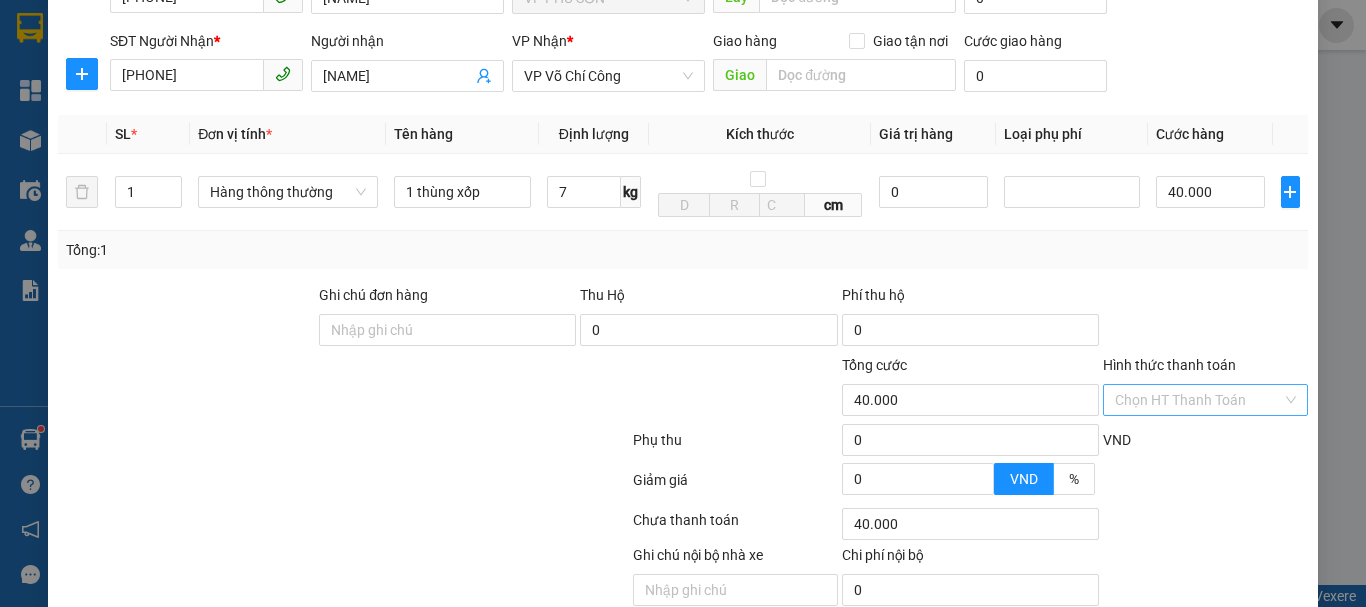 click on "Hình thức thanh toán" at bounding box center (1198, 400) 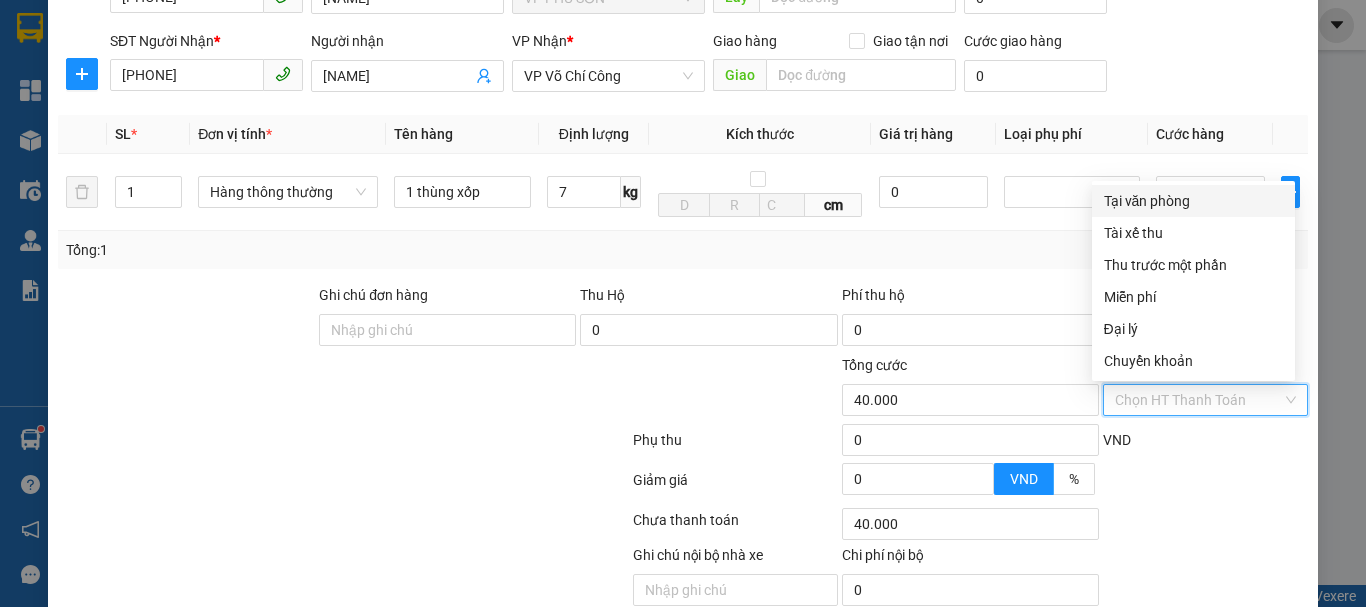 click on "Tại văn phòng" at bounding box center [1193, 201] 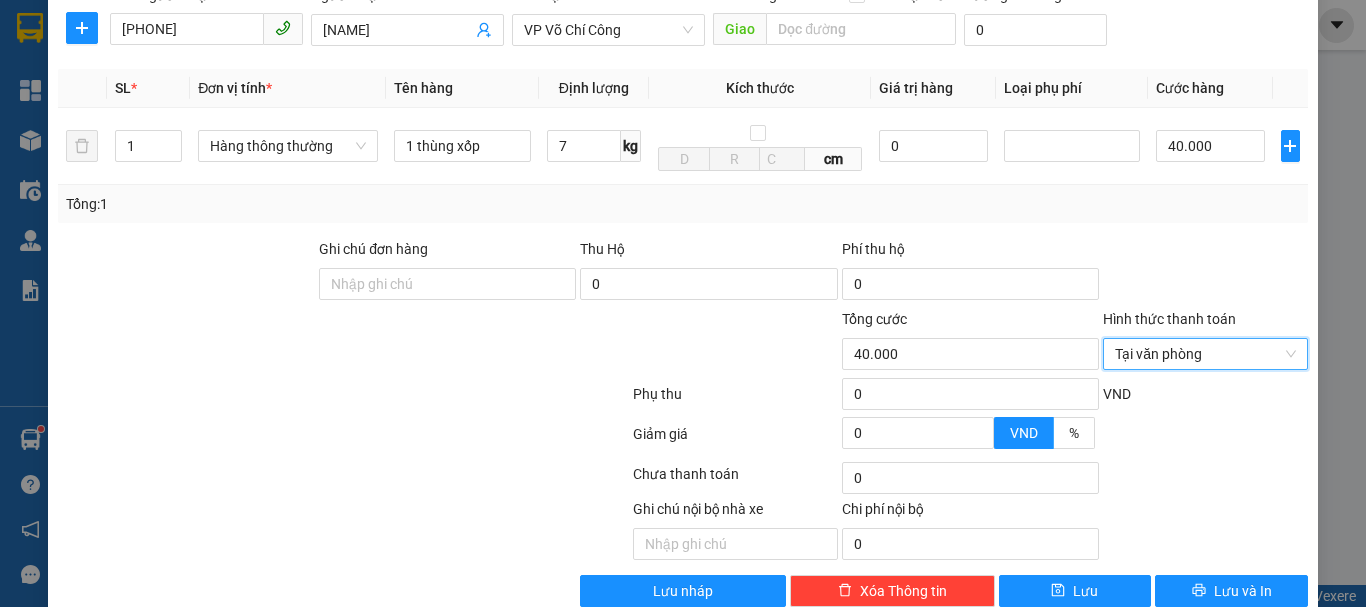 scroll, scrollTop: 286, scrollLeft: 0, axis: vertical 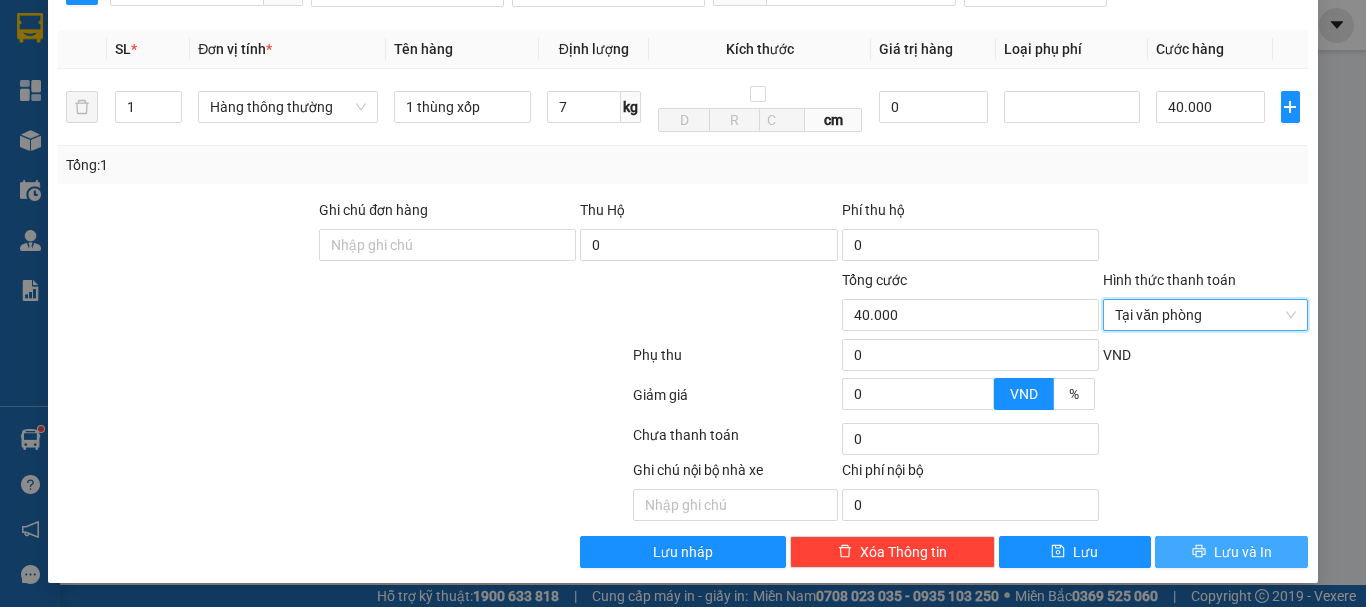 click on "Lưu và In" at bounding box center (1231, 552) 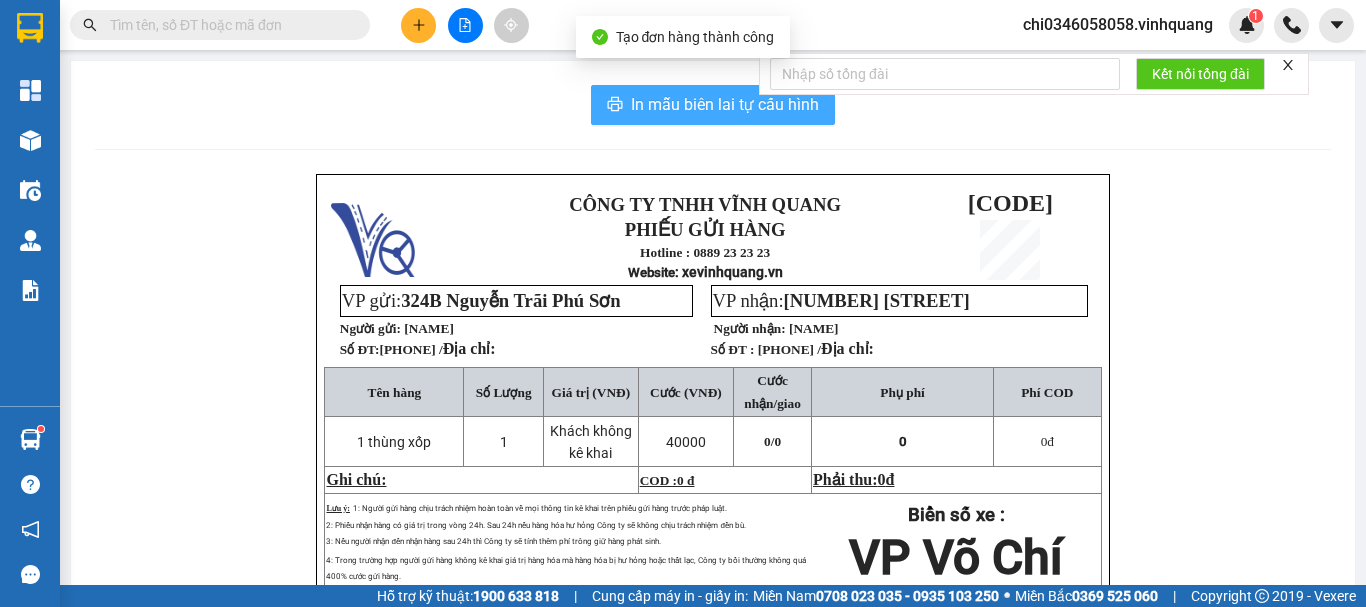 click on "In mẫu biên lai tự cấu hình" at bounding box center [725, 104] 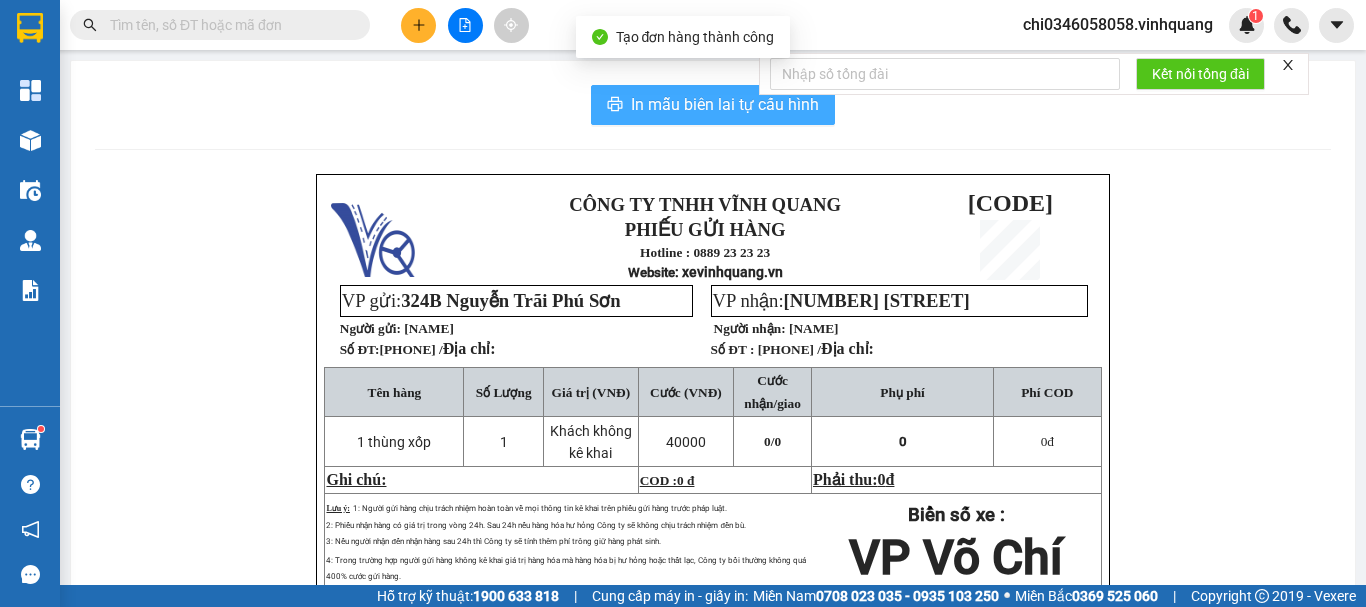 scroll, scrollTop: 0, scrollLeft: 0, axis: both 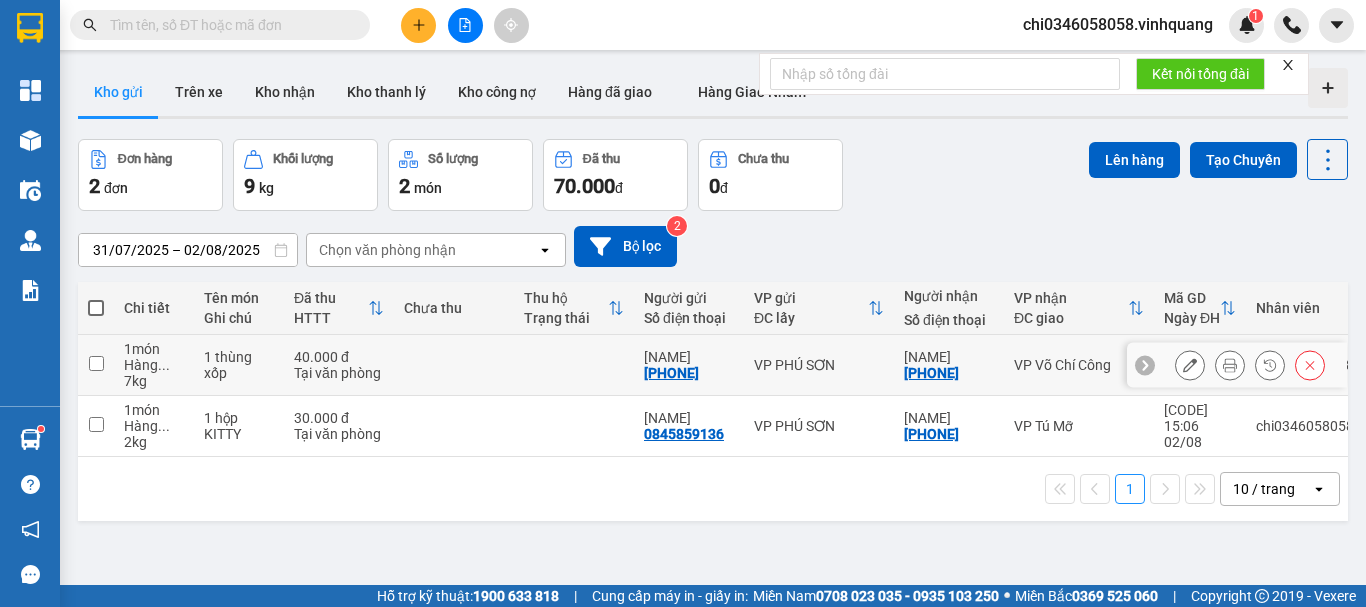 click at bounding box center (96, 363) 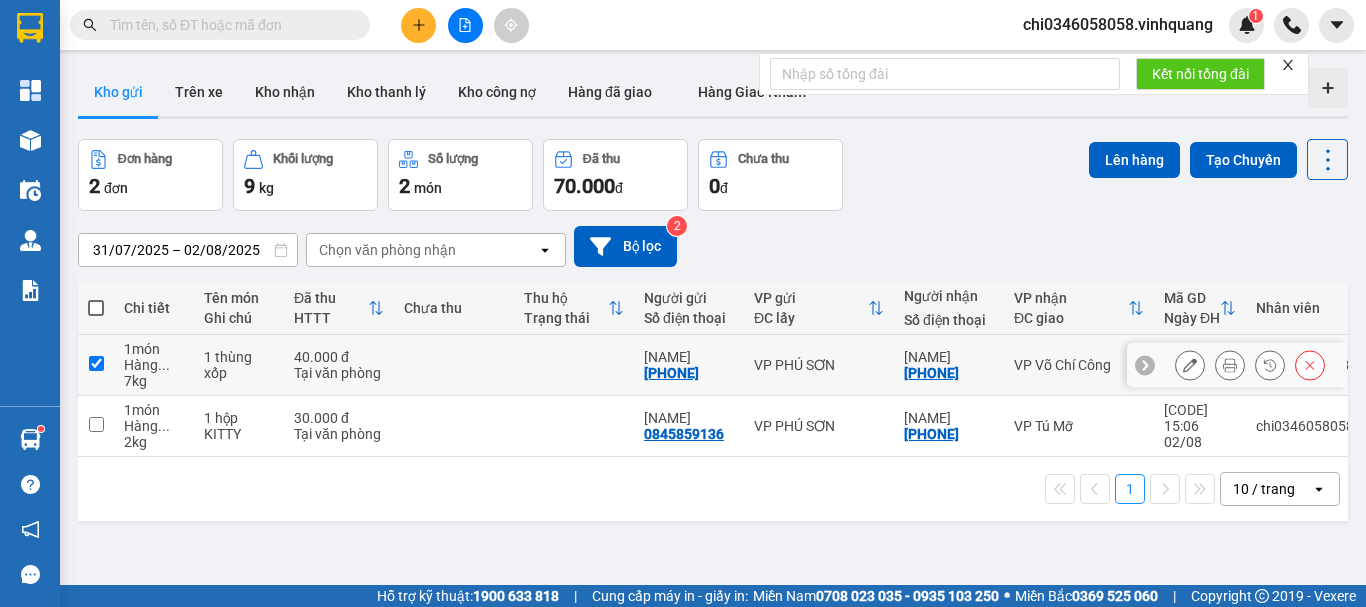 checkbox on "true" 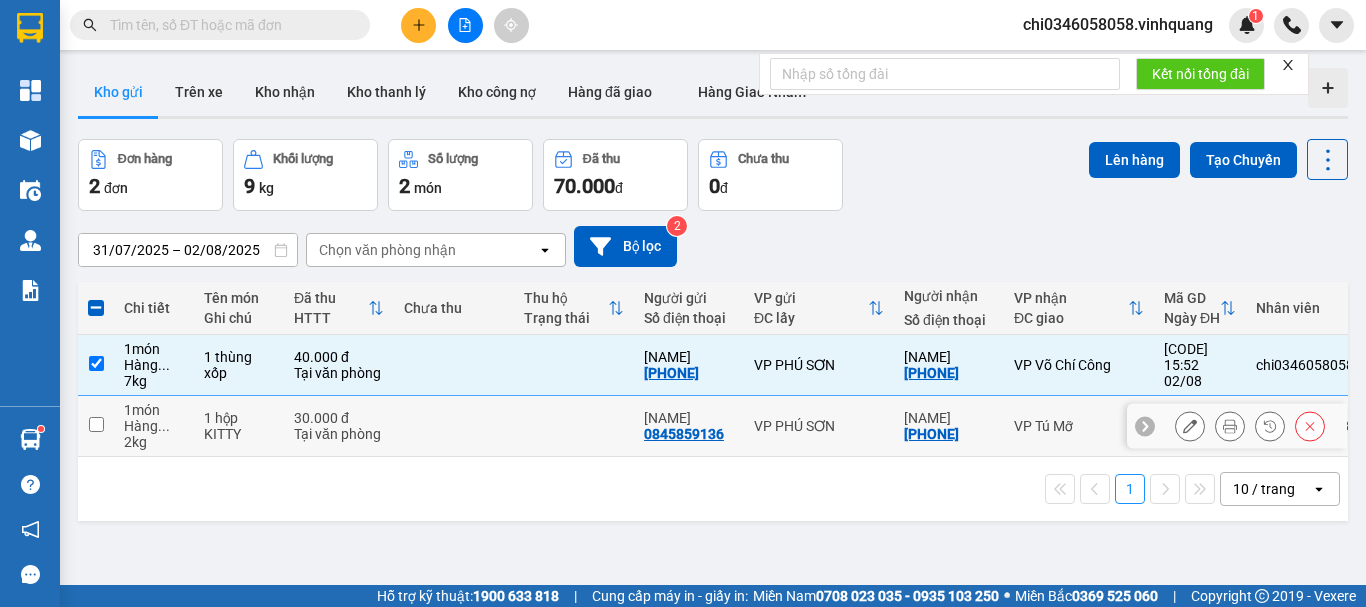 click at bounding box center [96, 424] 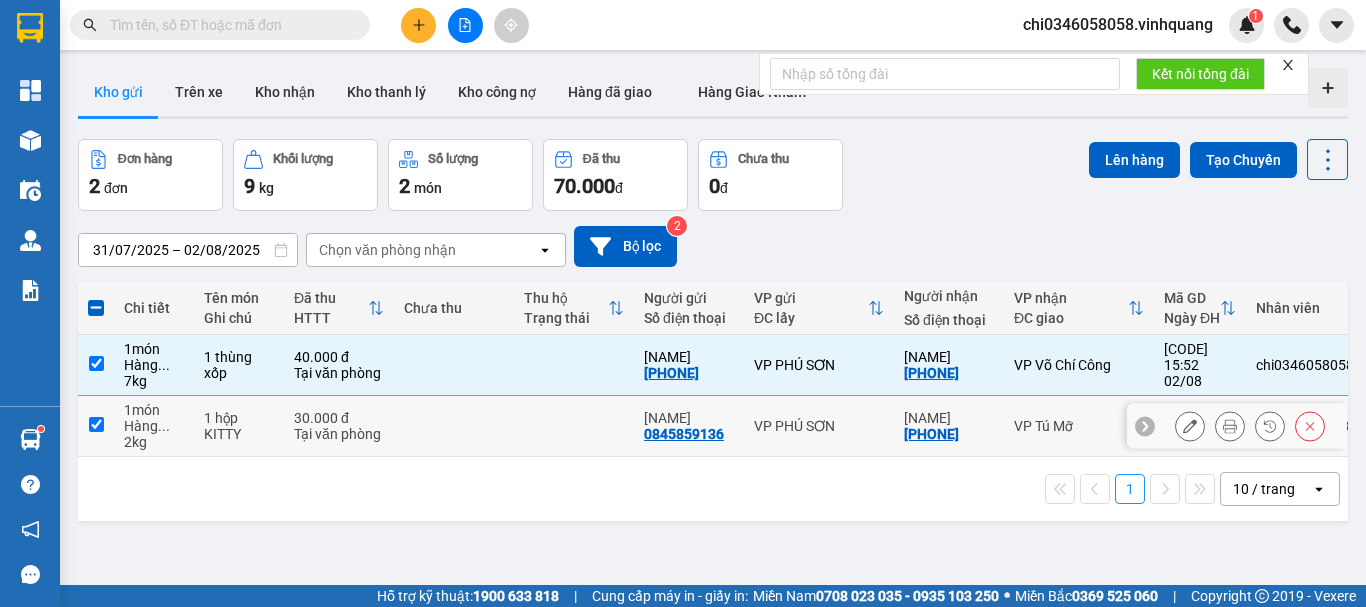 checkbox on "true" 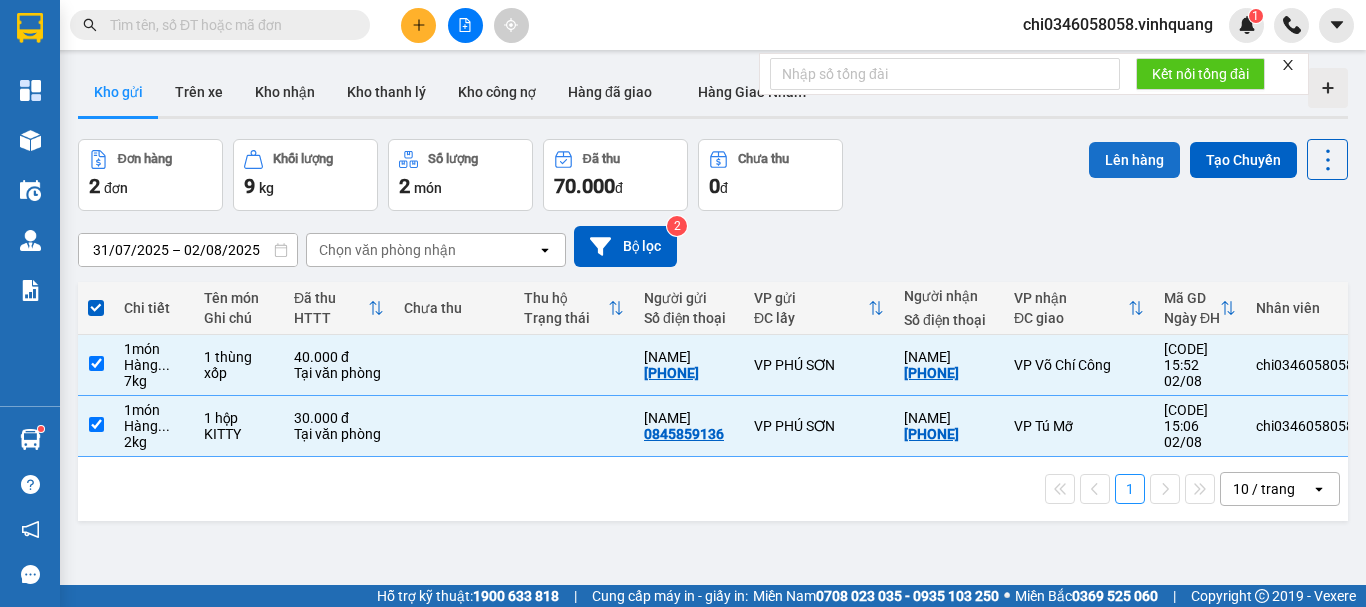 click on "Lên hàng" at bounding box center [1134, 160] 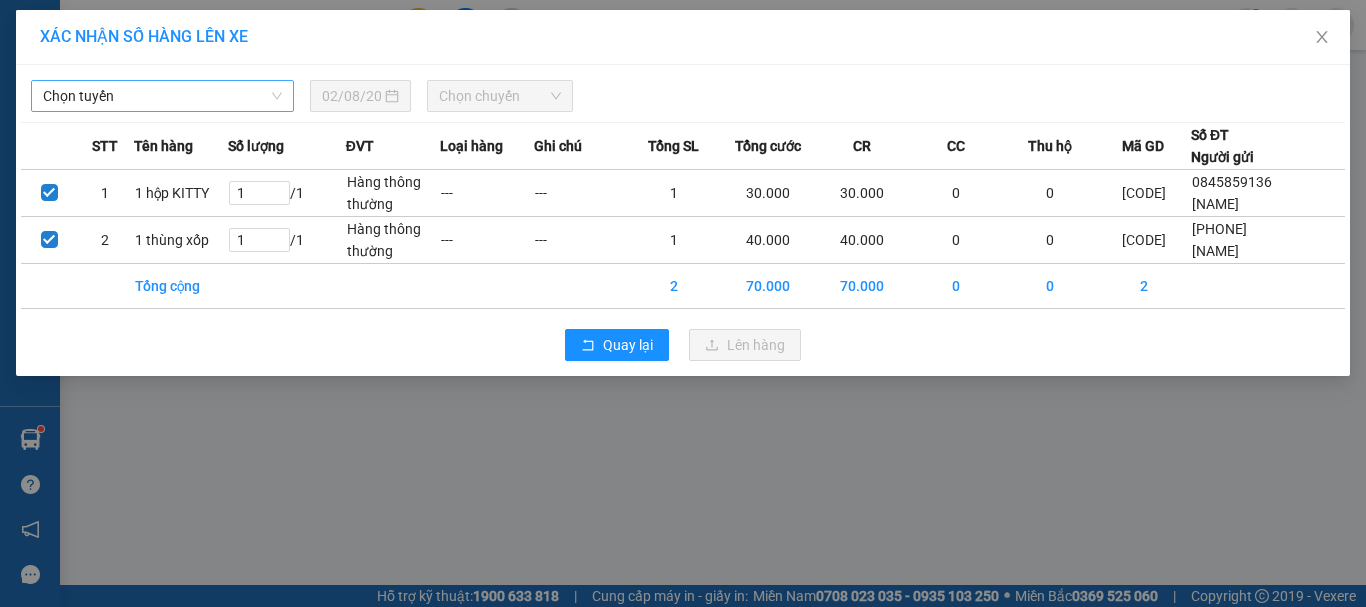 click on "Chọn tuyến" at bounding box center [162, 96] 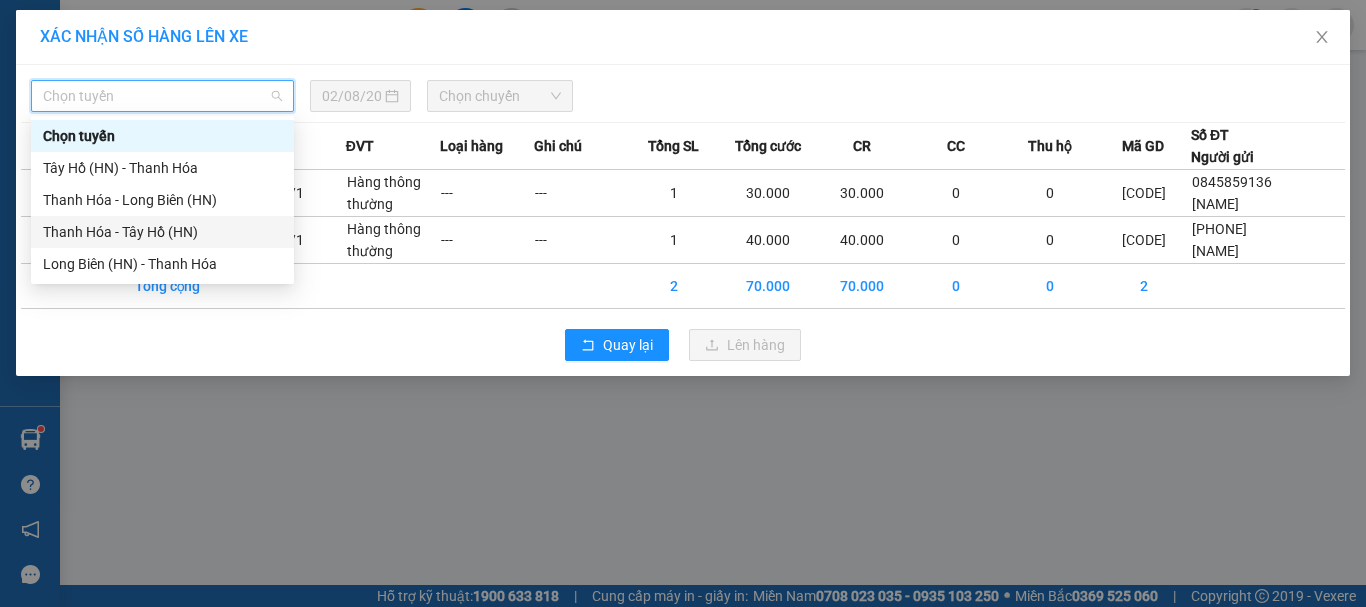 click on "Thanh Hóa - Tây Hồ (HN)" at bounding box center [162, 232] 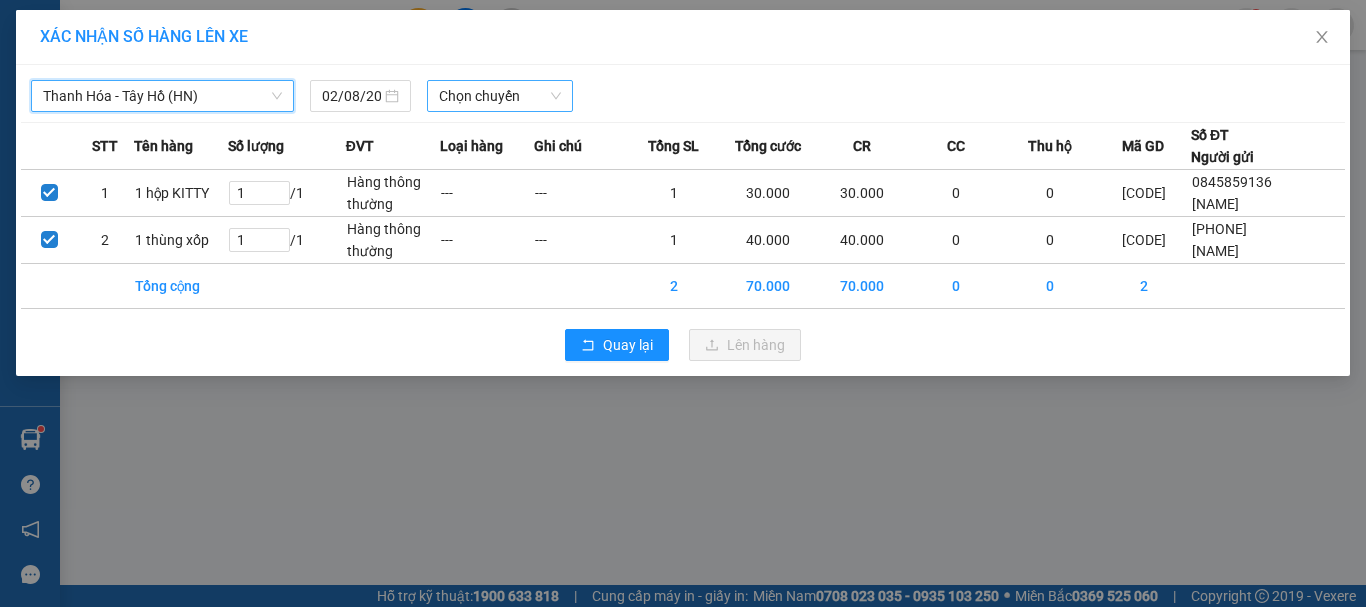 click on "Chọn chuyến" at bounding box center [500, 96] 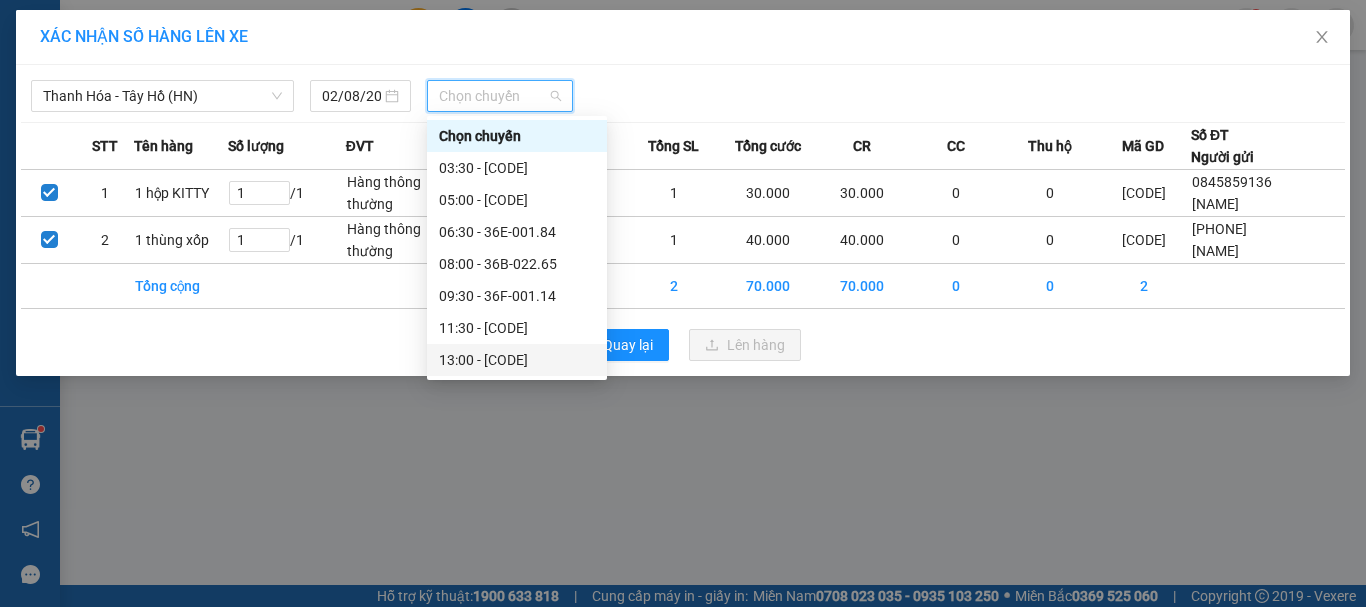 scroll, scrollTop: 96, scrollLeft: 0, axis: vertical 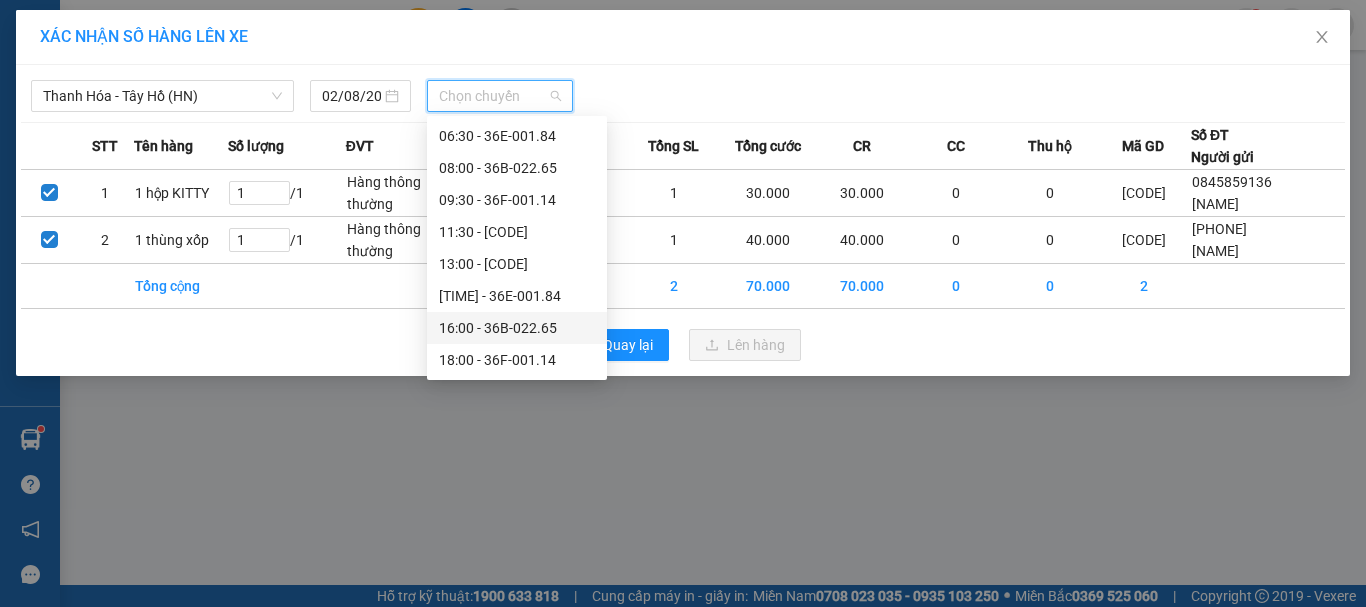 click on "[TIME]     - [CODE]" at bounding box center (517, 328) 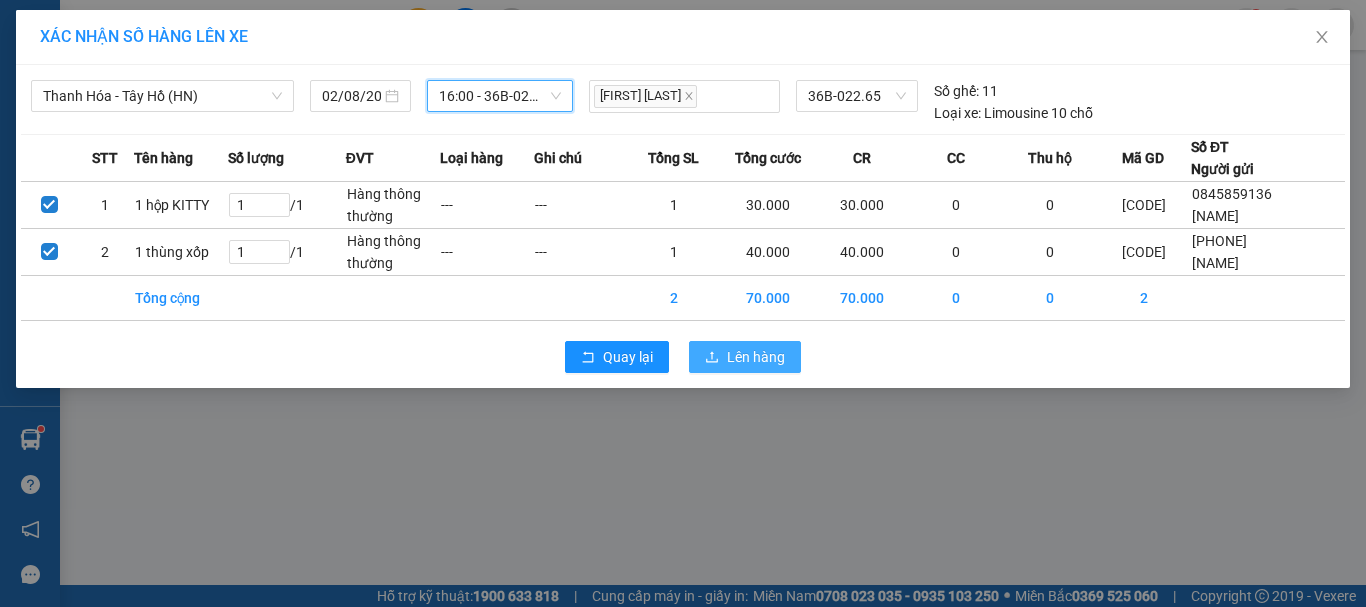 click on "Lên hàng" at bounding box center (756, 357) 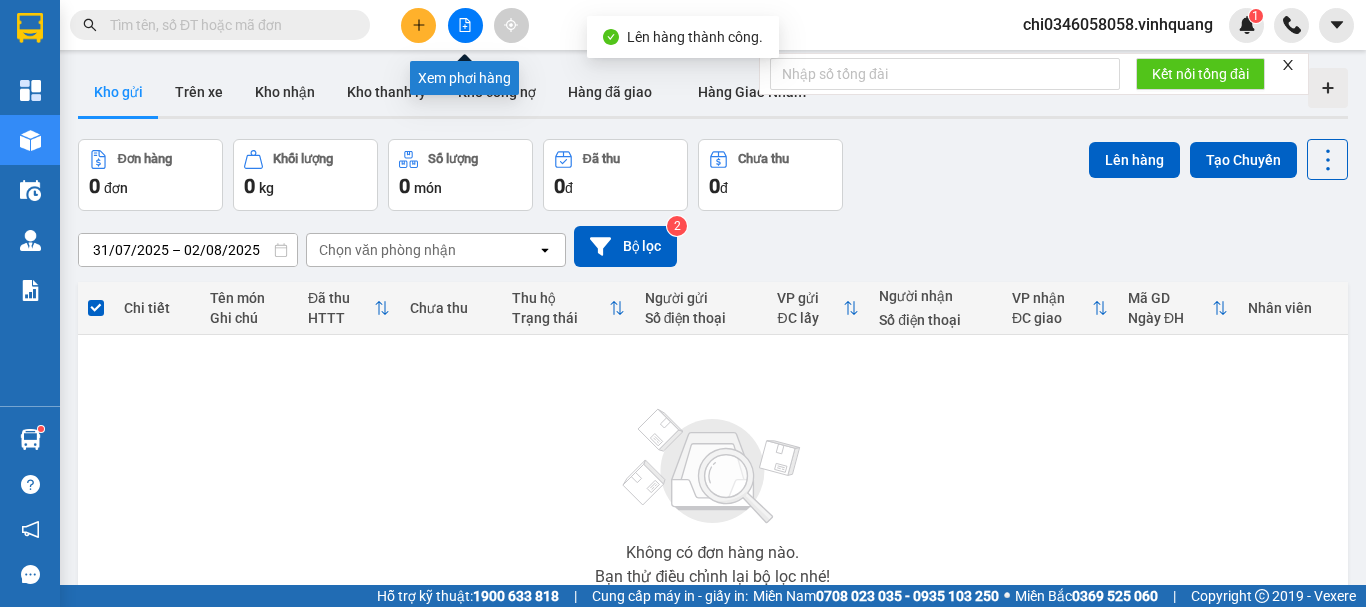 click 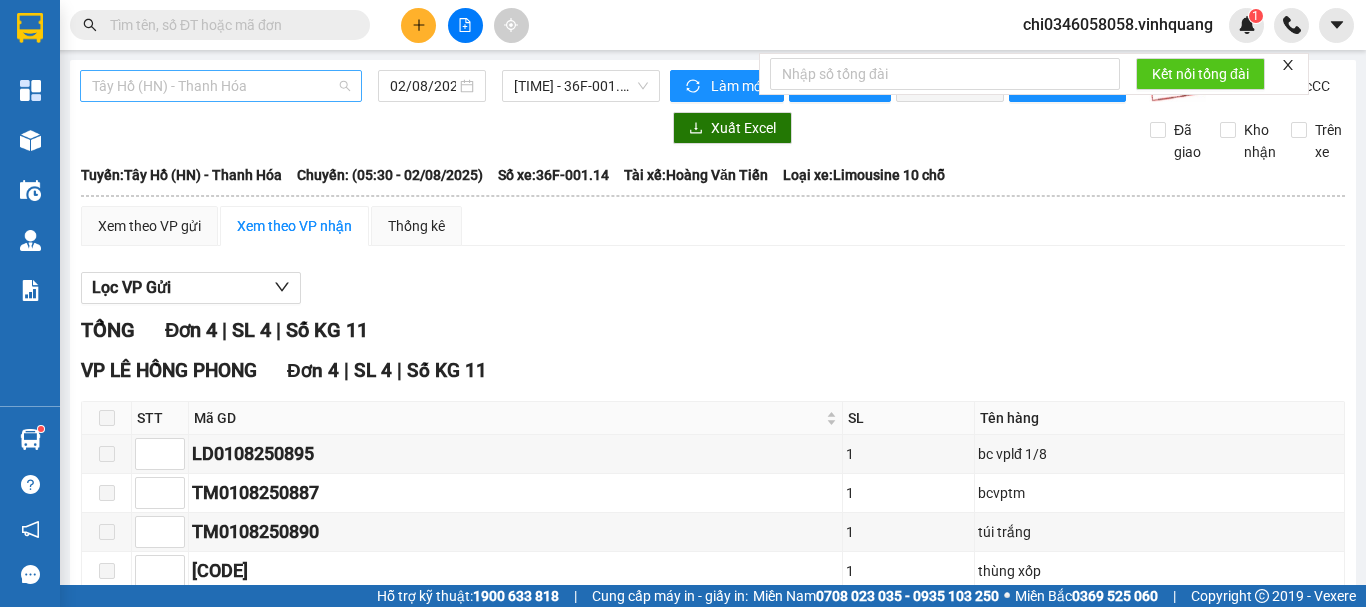 click on "Tây Hồ (HN) - Thanh Hóa" at bounding box center (221, 86) 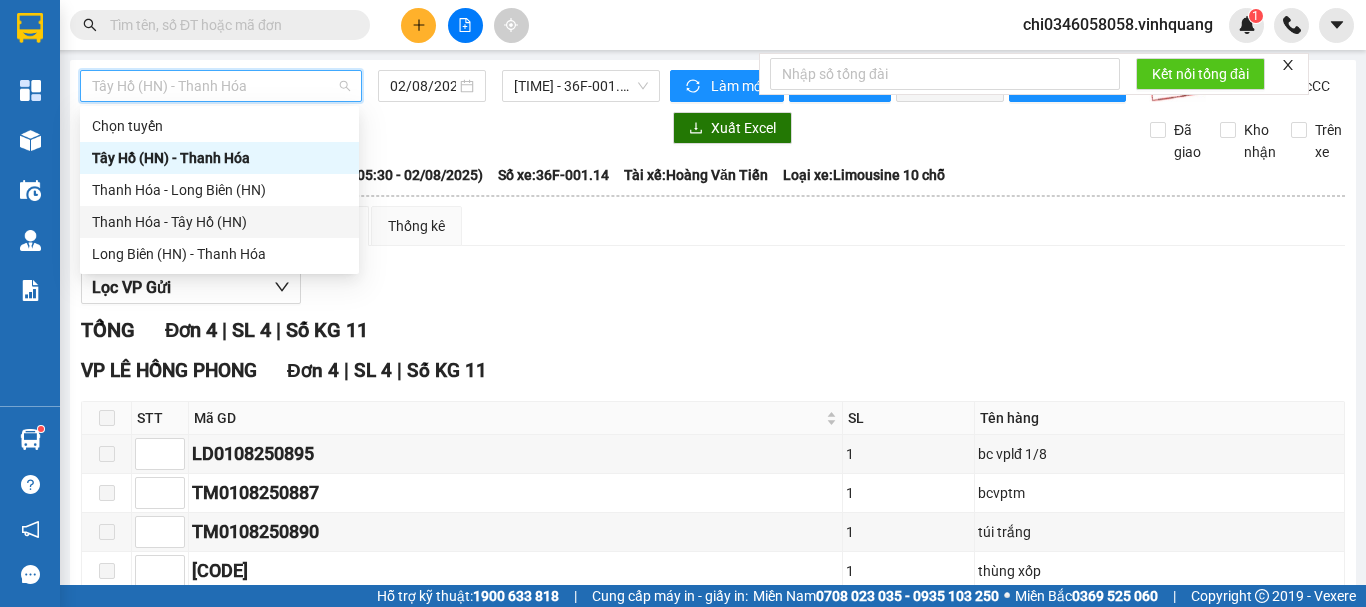 click on "Thanh Hóa - Tây Hồ (HN)" at bounding box center (219, 222) 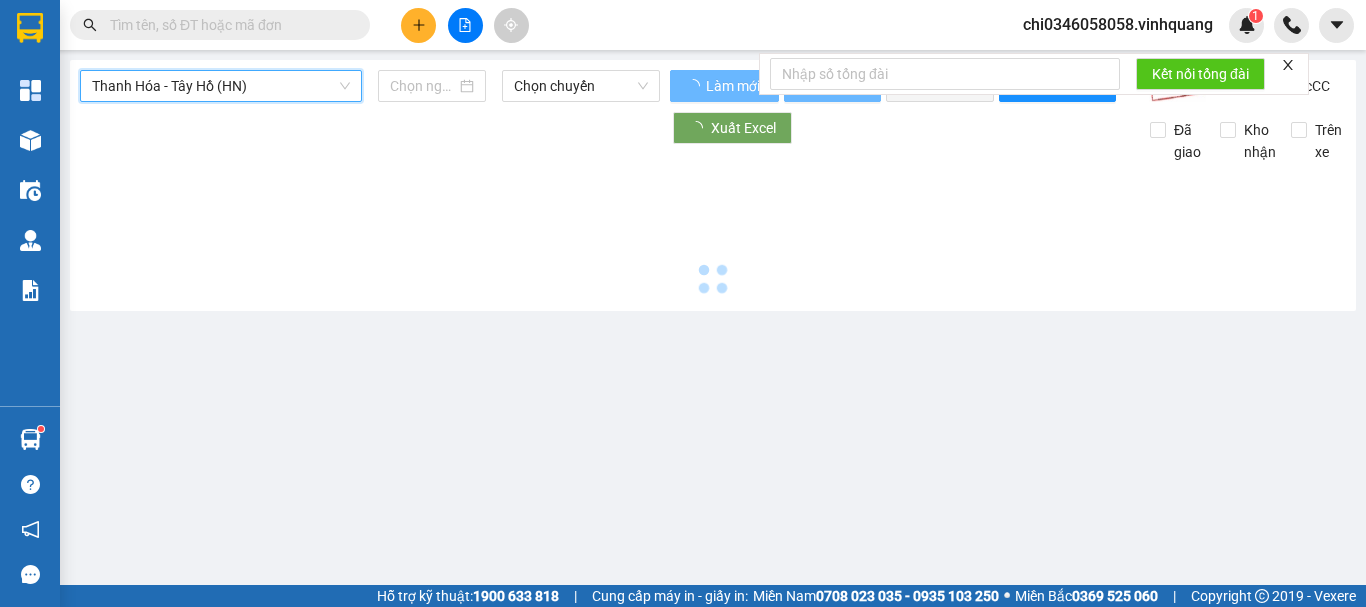 type on "02/08/2025" 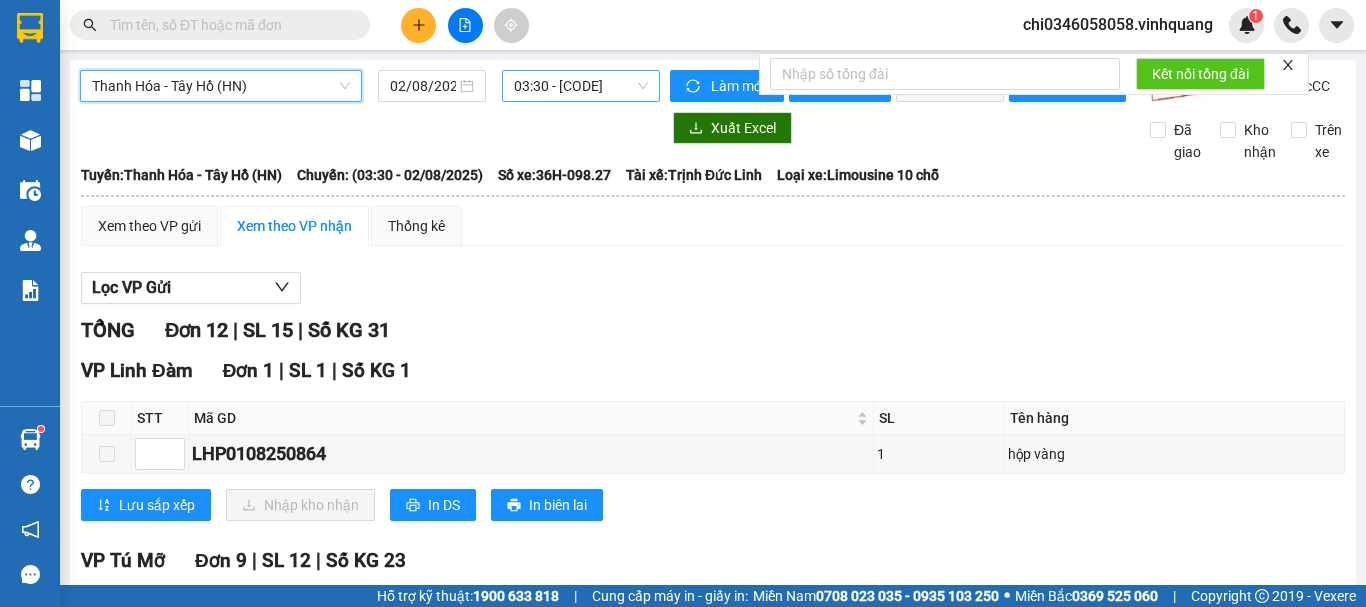 click on "03:30     - 36H-098.27" at bounding box center (581, 86) 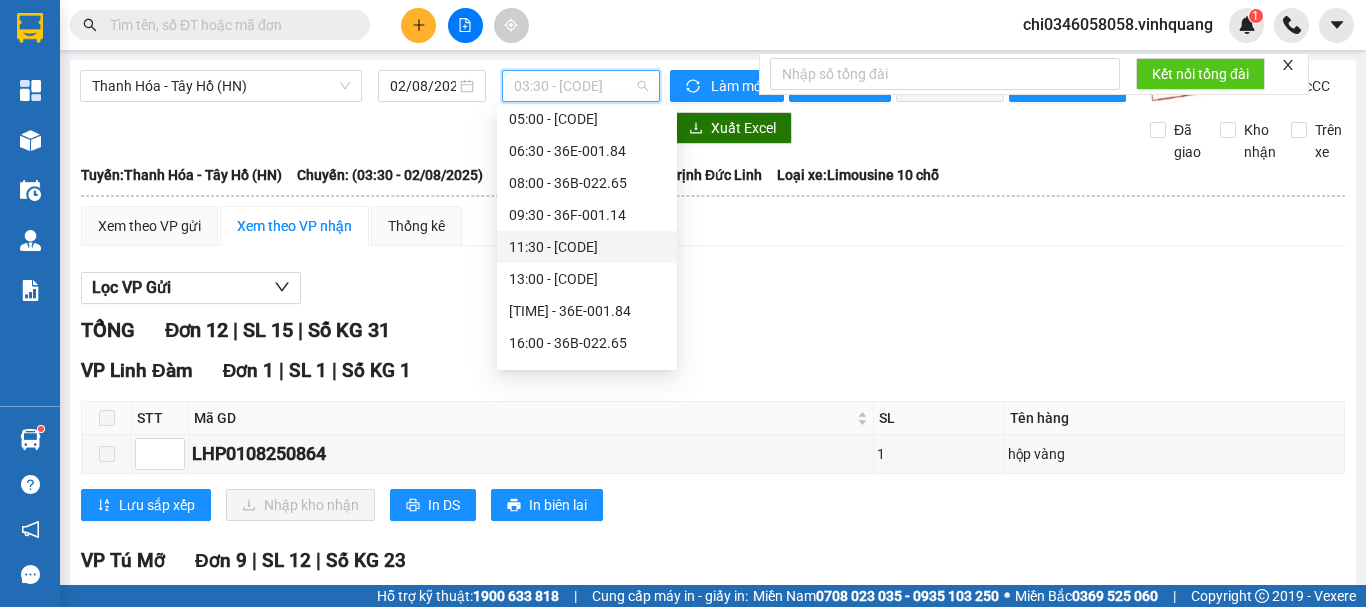 scroll, scrollTop: 96, scrollLeft: 0, axis: vertical 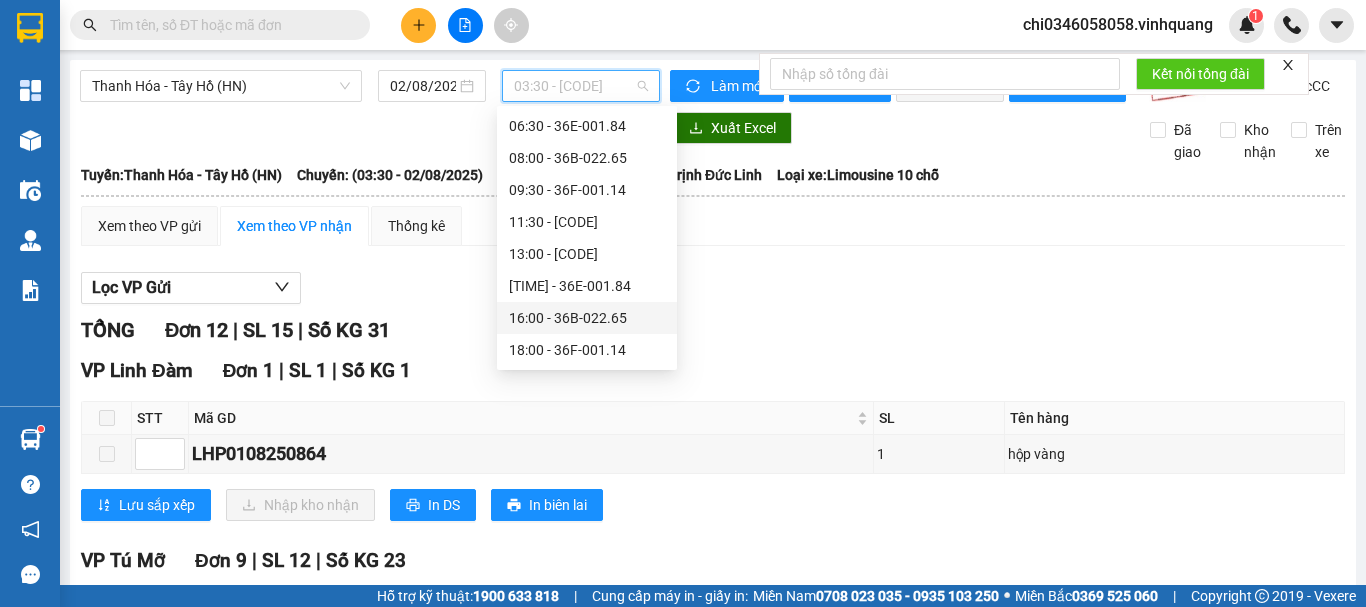 click on "[TIME]     - [CODE]" at bounding box center (587, 318) 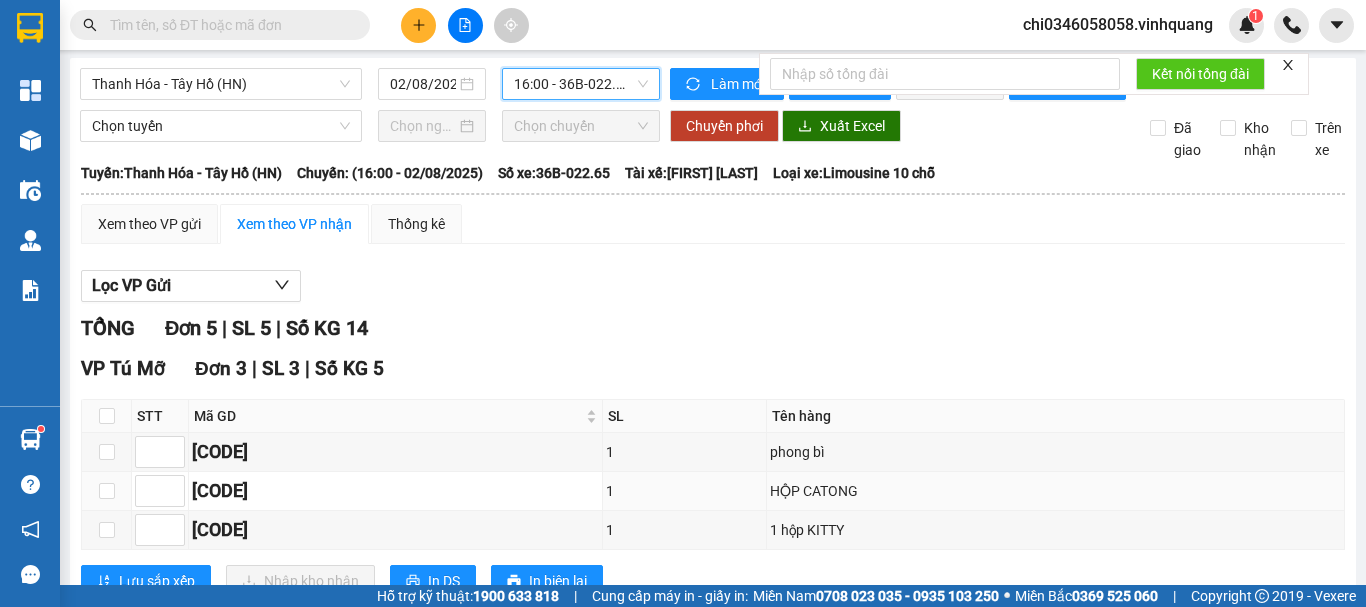 scroll, scrollTop: 0, scrollLeft: 0, axis: both 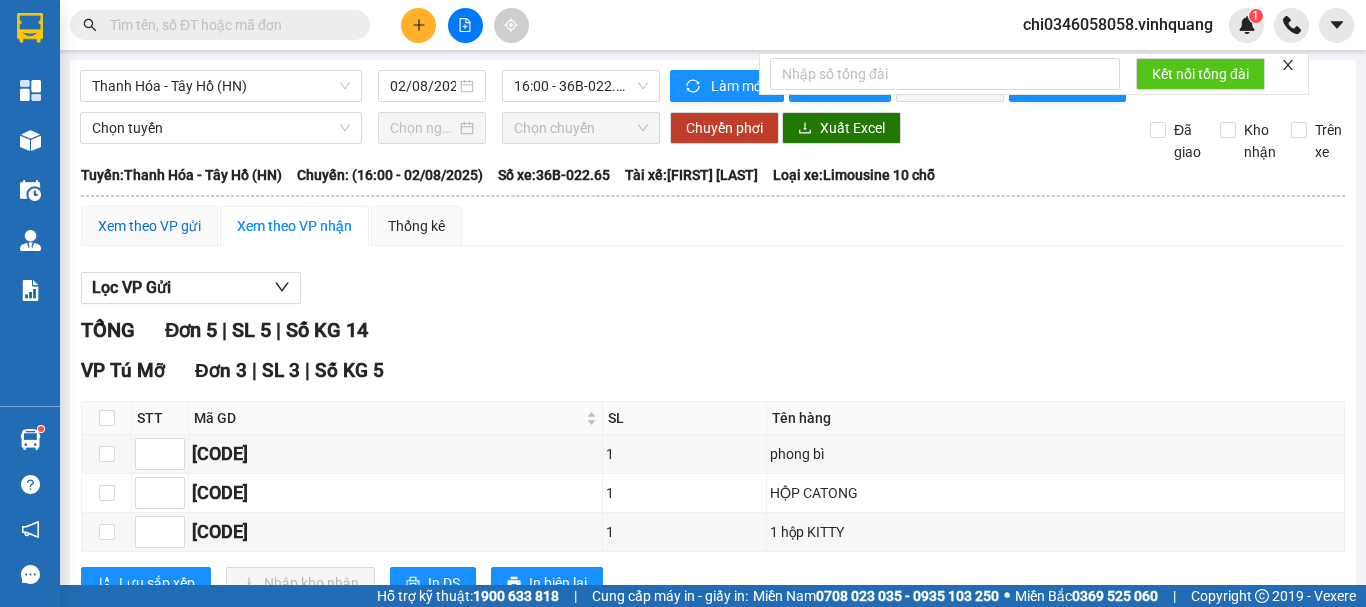 click on "Xem theo VP gửi" at bounding box center (149, 226) 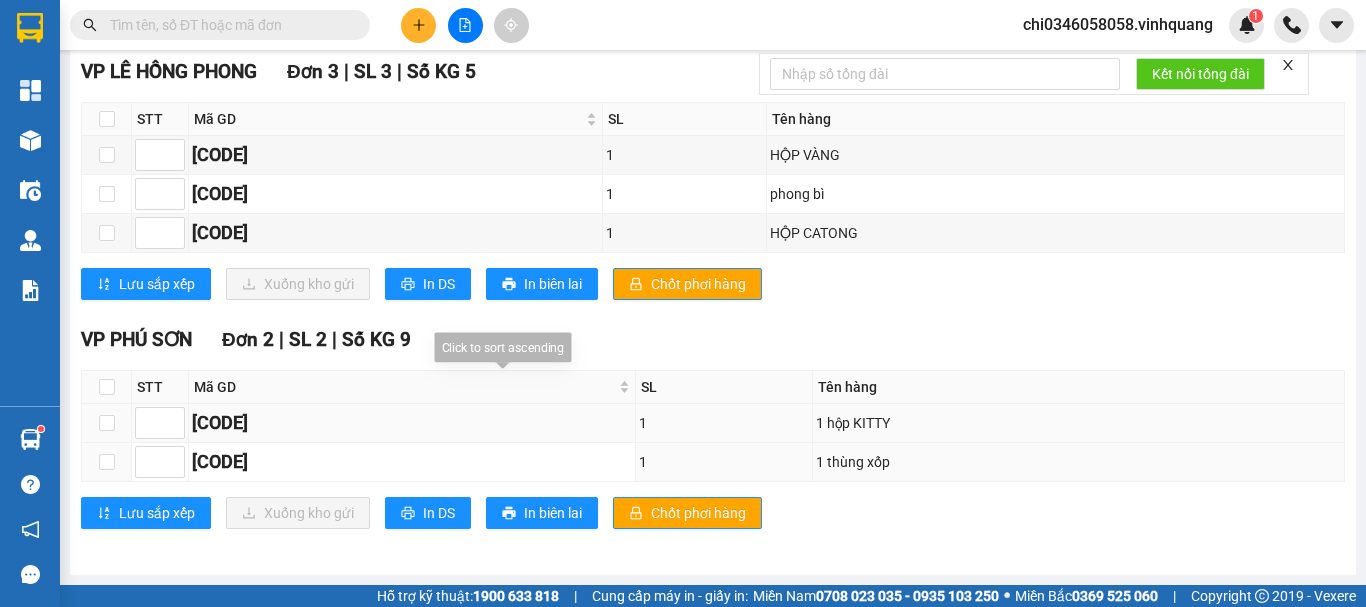 scroll, scrollTop: 316, scrollLeft: 0, axis: vertical 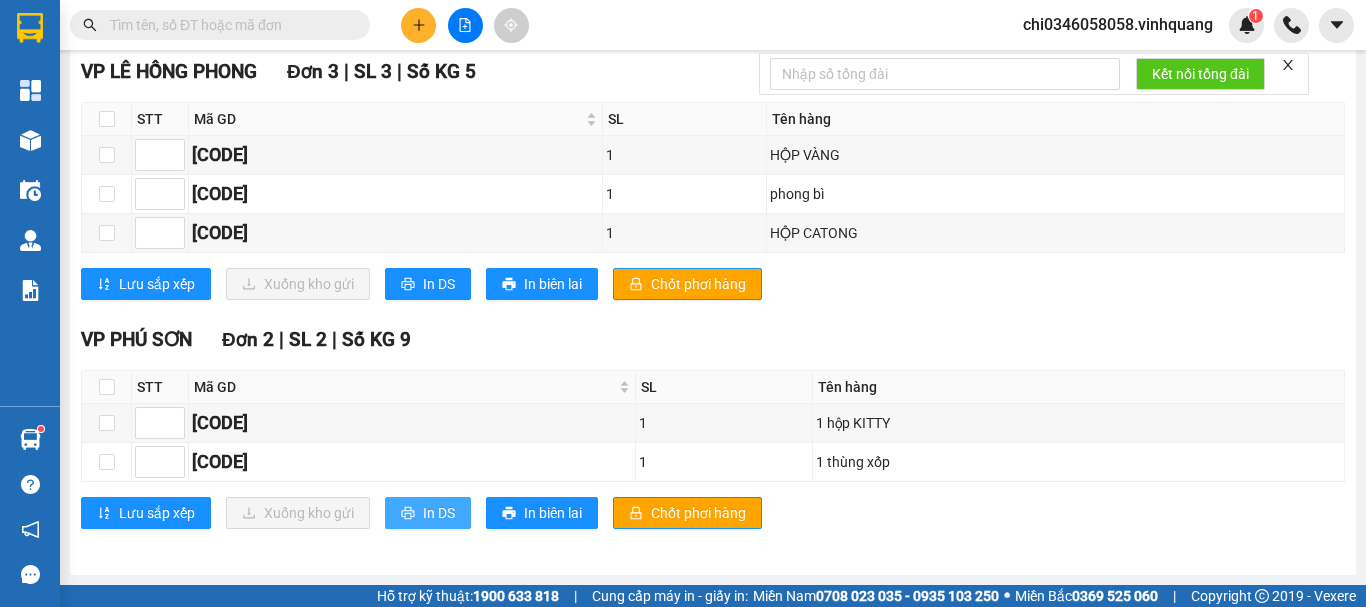 click on "In DS" at bounding box center [439, 513] 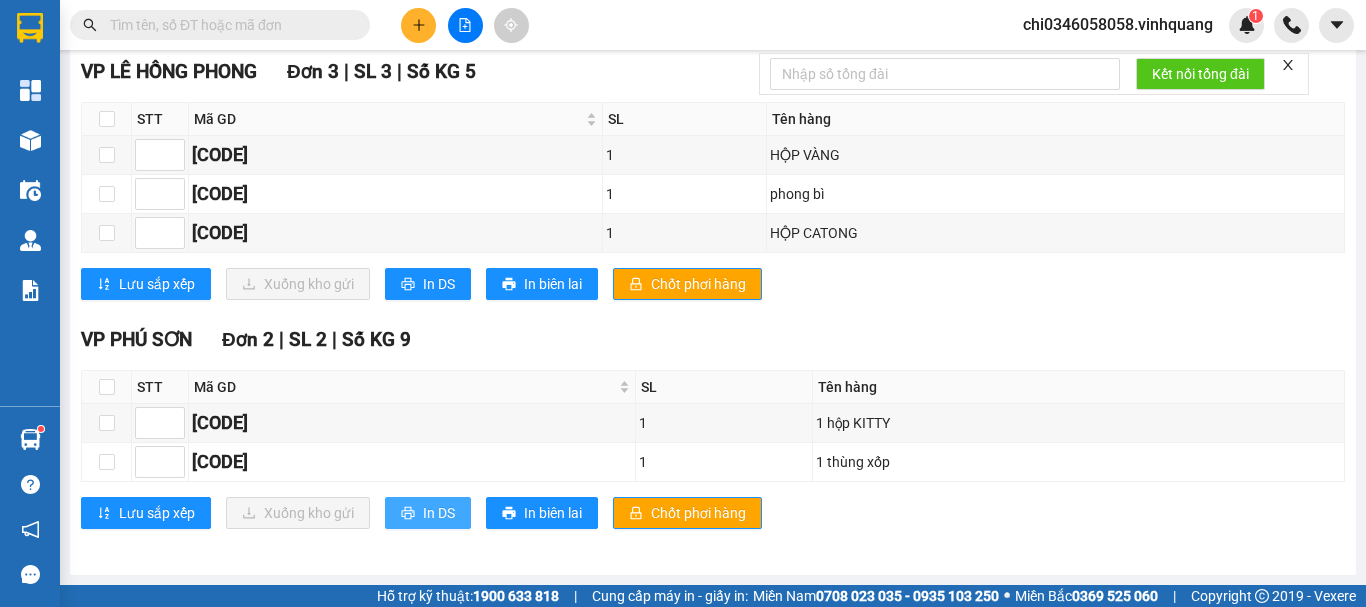 scroll, scrollTop: 0, scrollLeft: 0, axis: both 